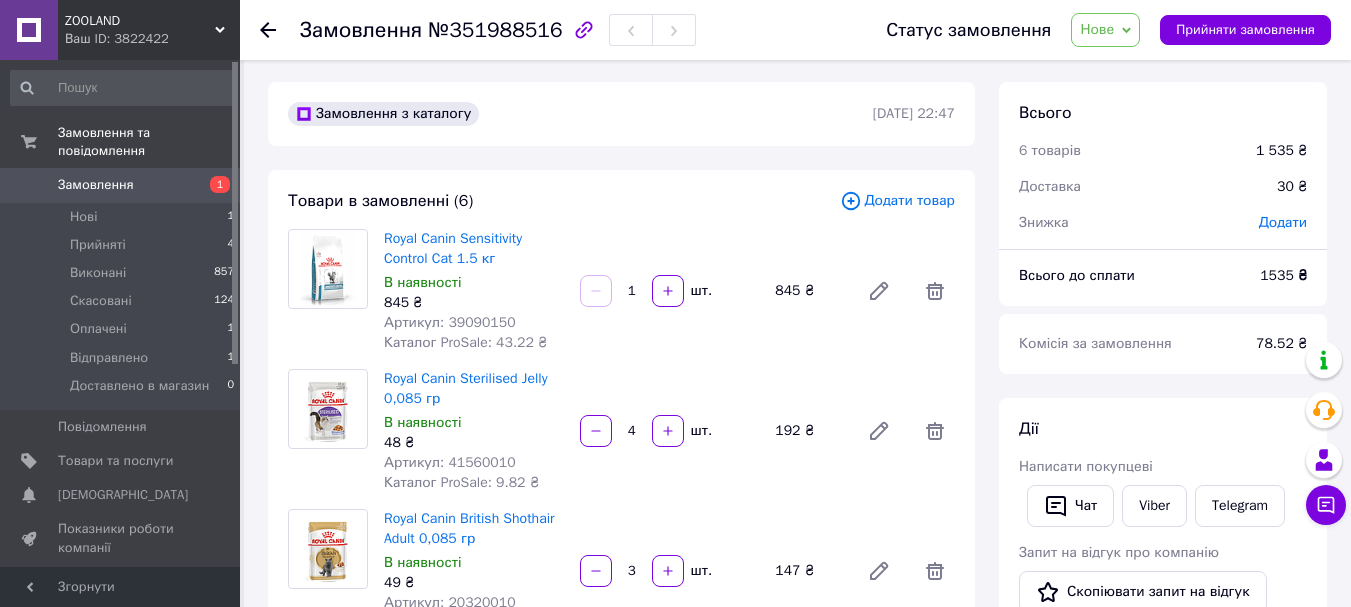scroll, scrollTop: 0, scrollLeft: 0, axis: both 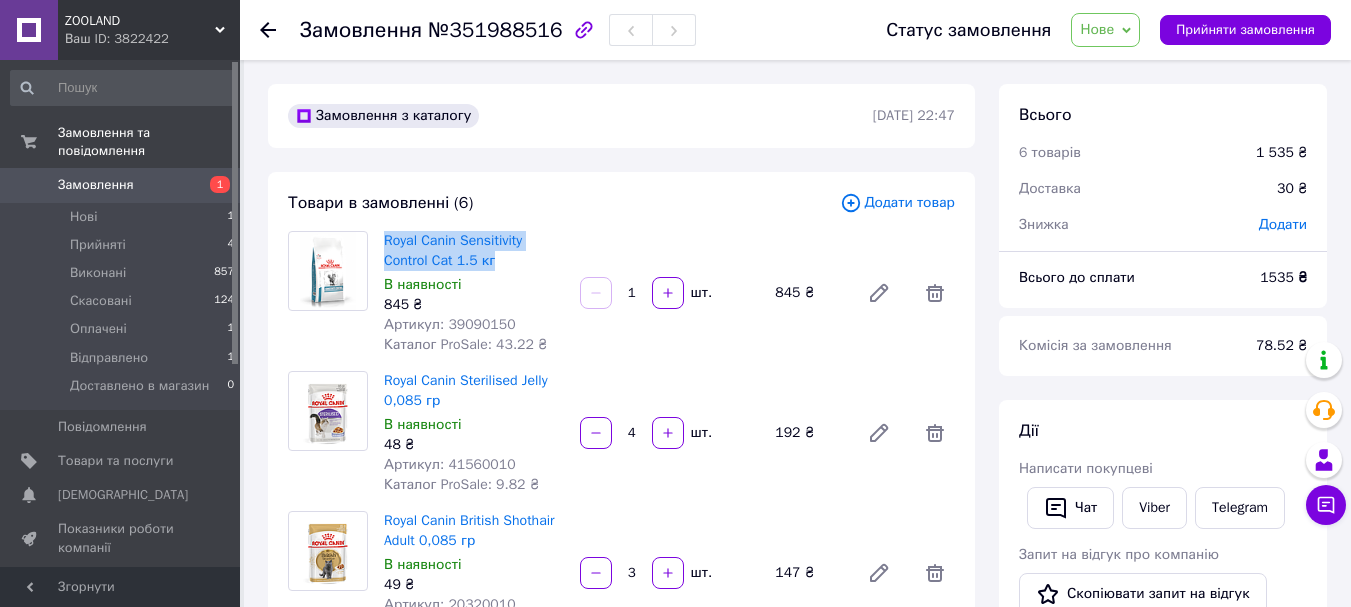 drag, startPoint x: 504, startPoint y: 263, endPoint x: 380, endPoint y: 246, distance: 125.1599 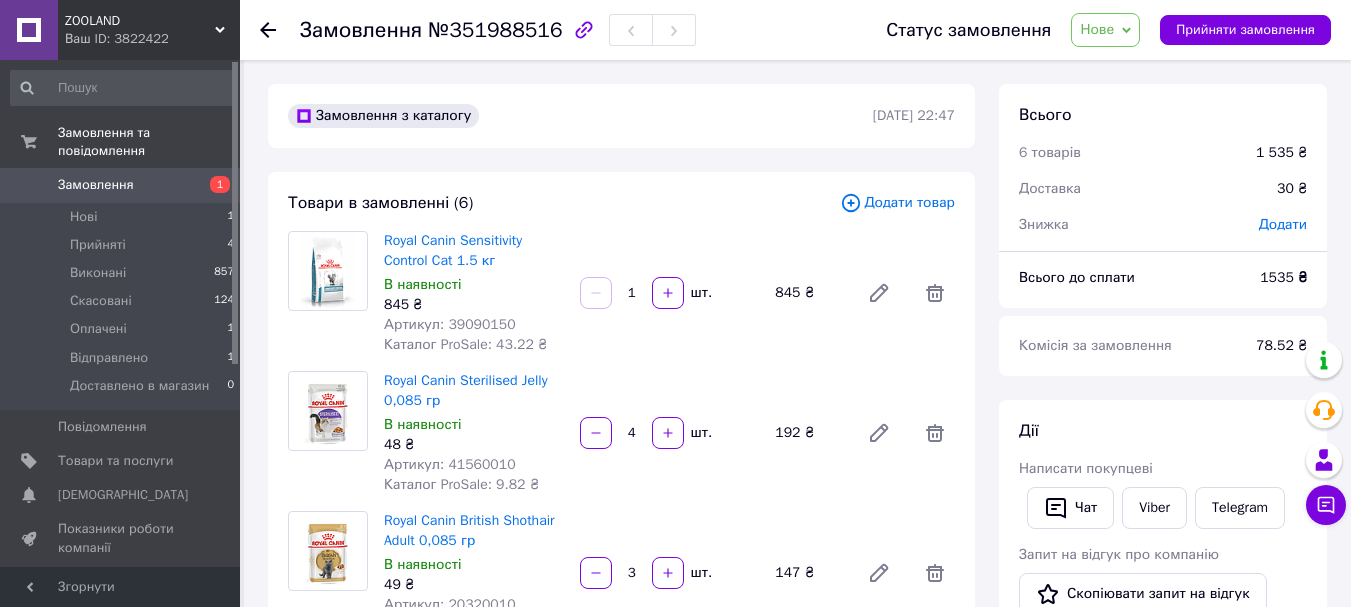 click on "Royal Canin Sensitivity Control  Cat 1.5 кг В наявності 845 ₴ Артикул: 39090150 Каталог ProSale: 43.22 ₴  1   шт. 845 ₴" at bounding box center [669, 293] 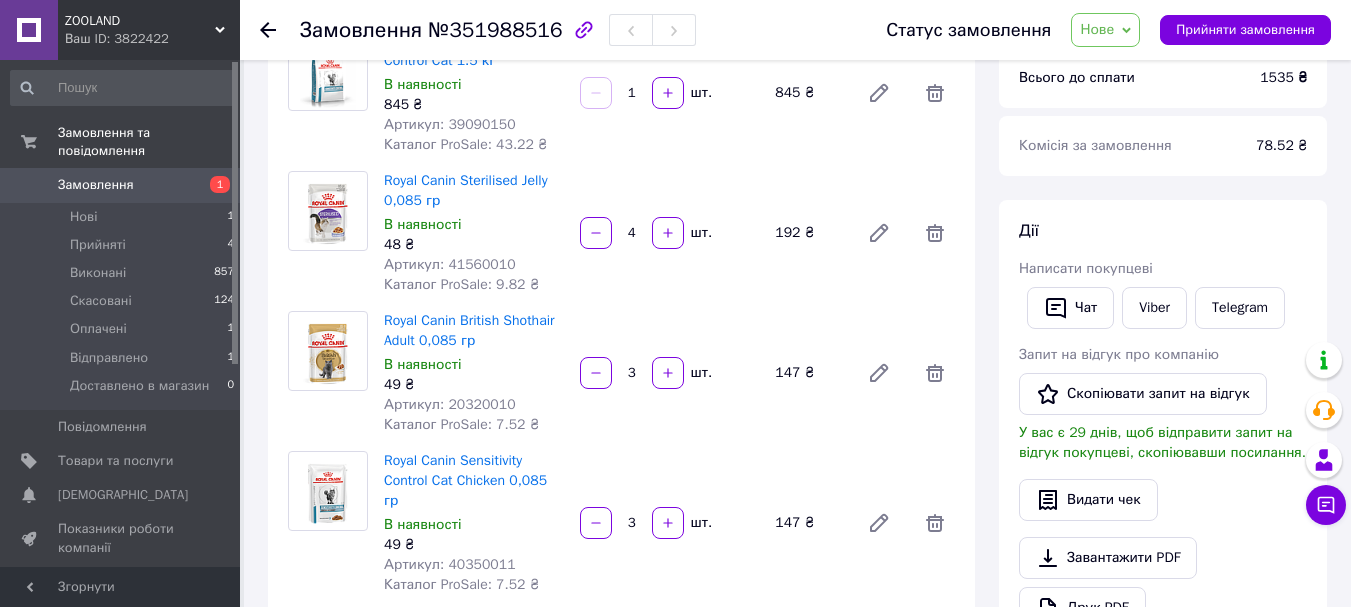 scroll, scrollTop: 0, scrollLeft: 0, axis: both 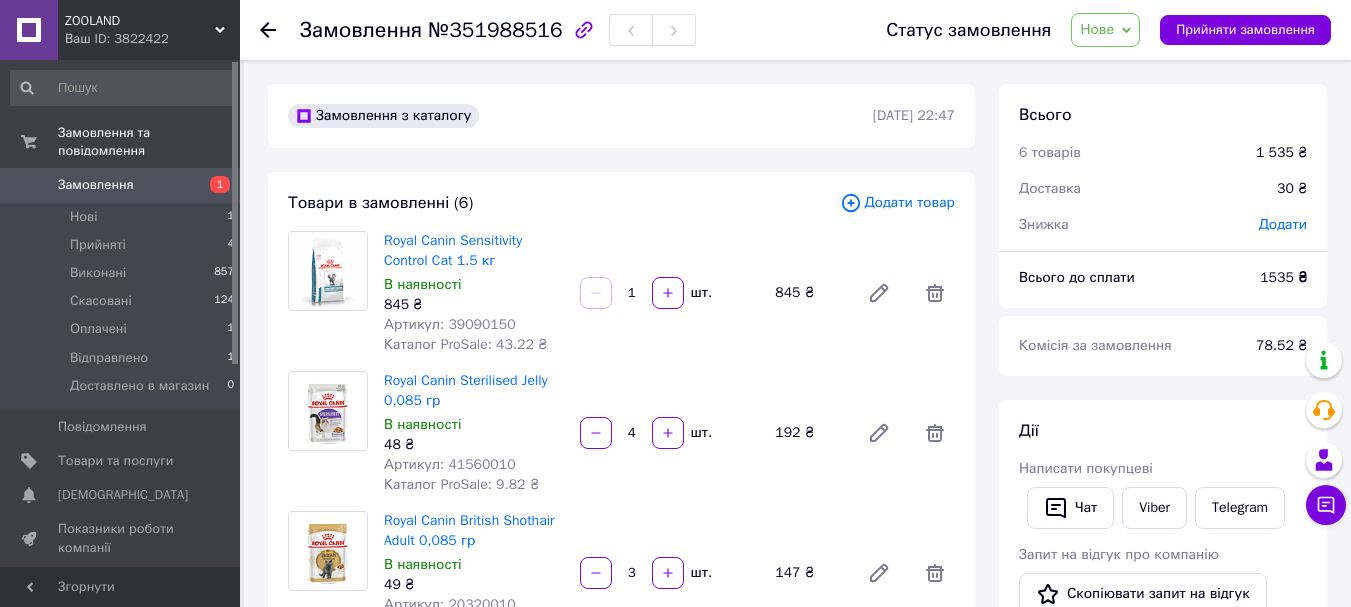 click on "Замовлення" at bounding box center (96, 185) 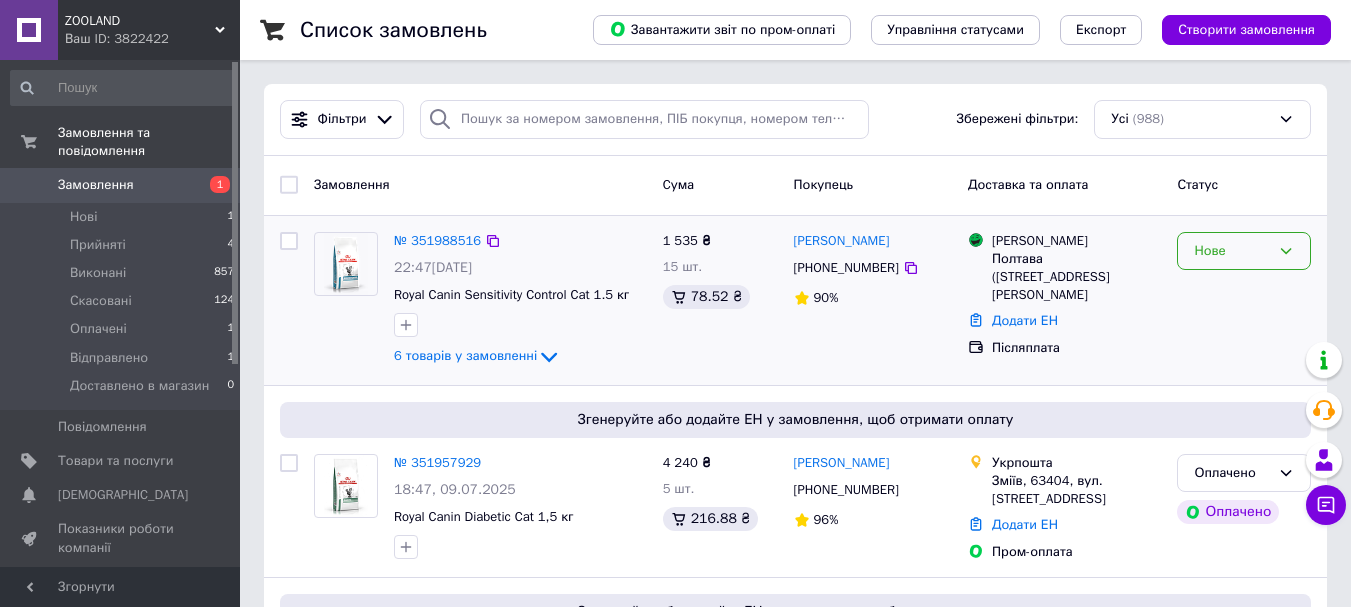 click on "Нове" at bounding box center (1232, 251) 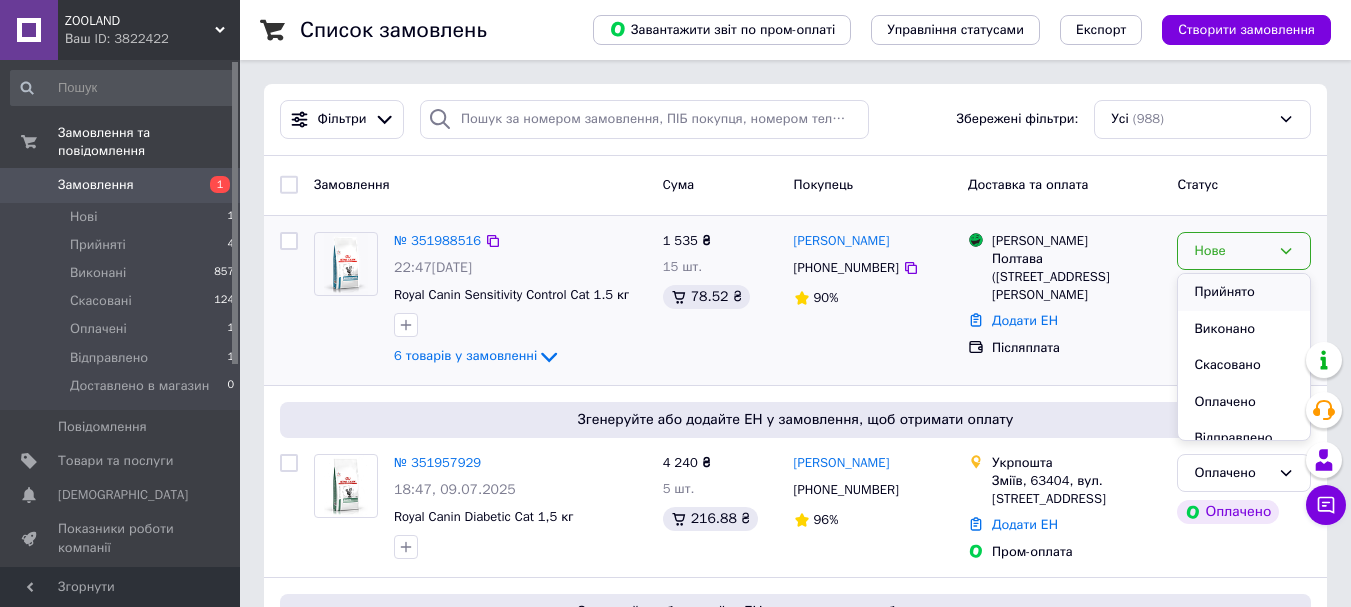 click on "Прийнято" at bounding box center (1244, 292) 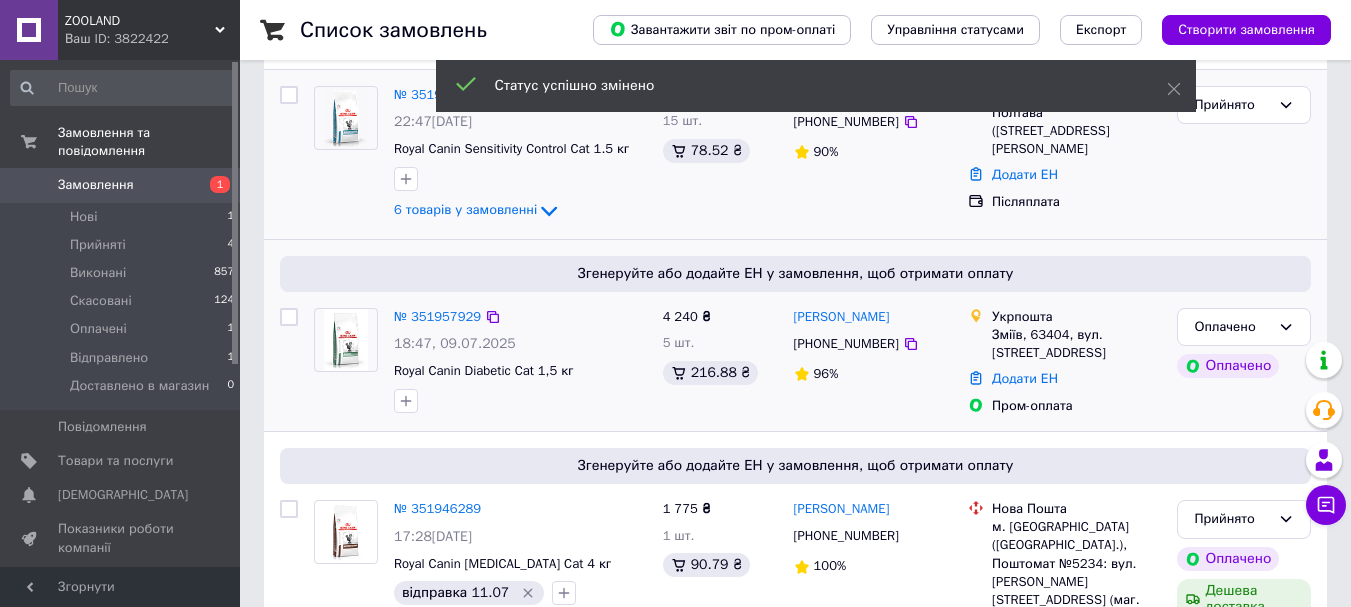 scroll, scrollTop: 200, scrollLeft: 0, axis: vertical 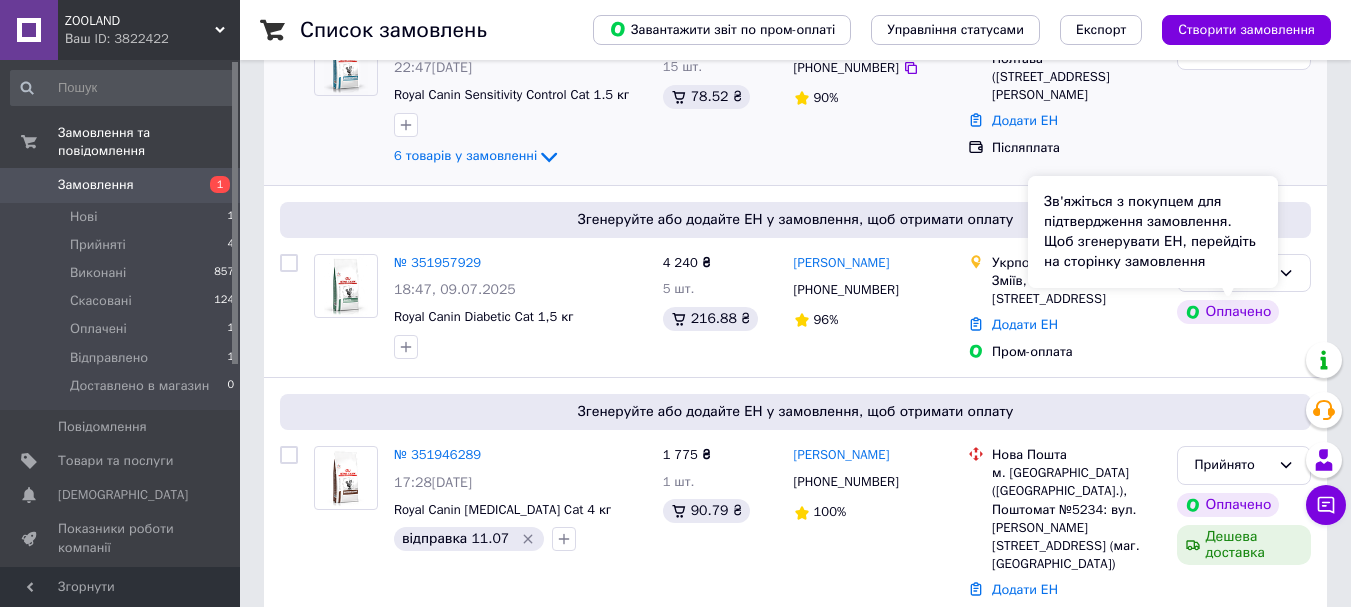 click on "Зв'яжіться з покупцем для підтвердження замовлення.
Щоб згенерувати ЕН, перейдіть на сторінку замовлення" at bounding box center (1153, 232) 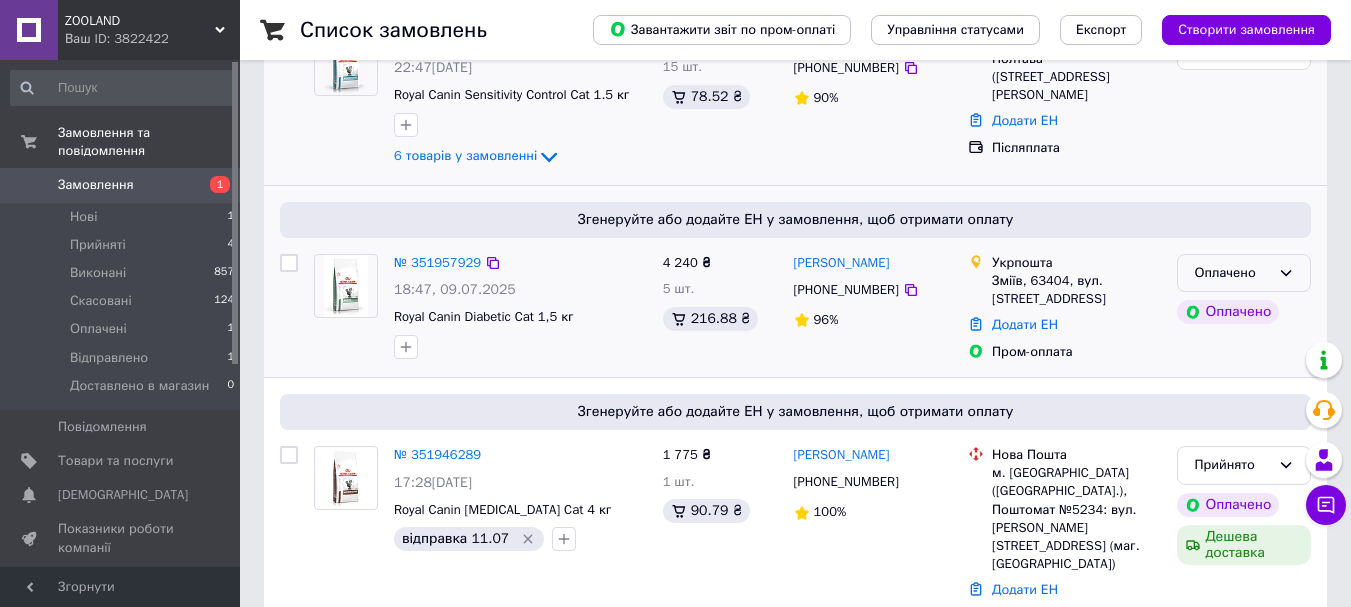 click on "Оплачено" at bounding box center [1244, 273] 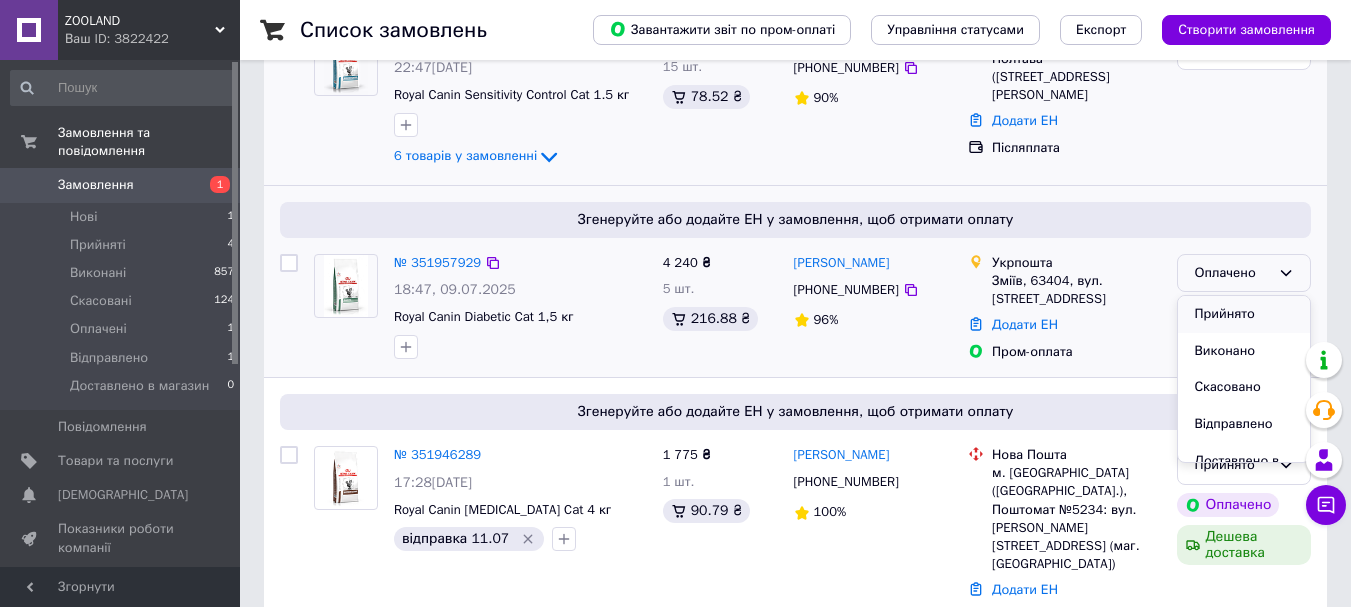 click on "Прийнято" at bounding box center [1244, 314] 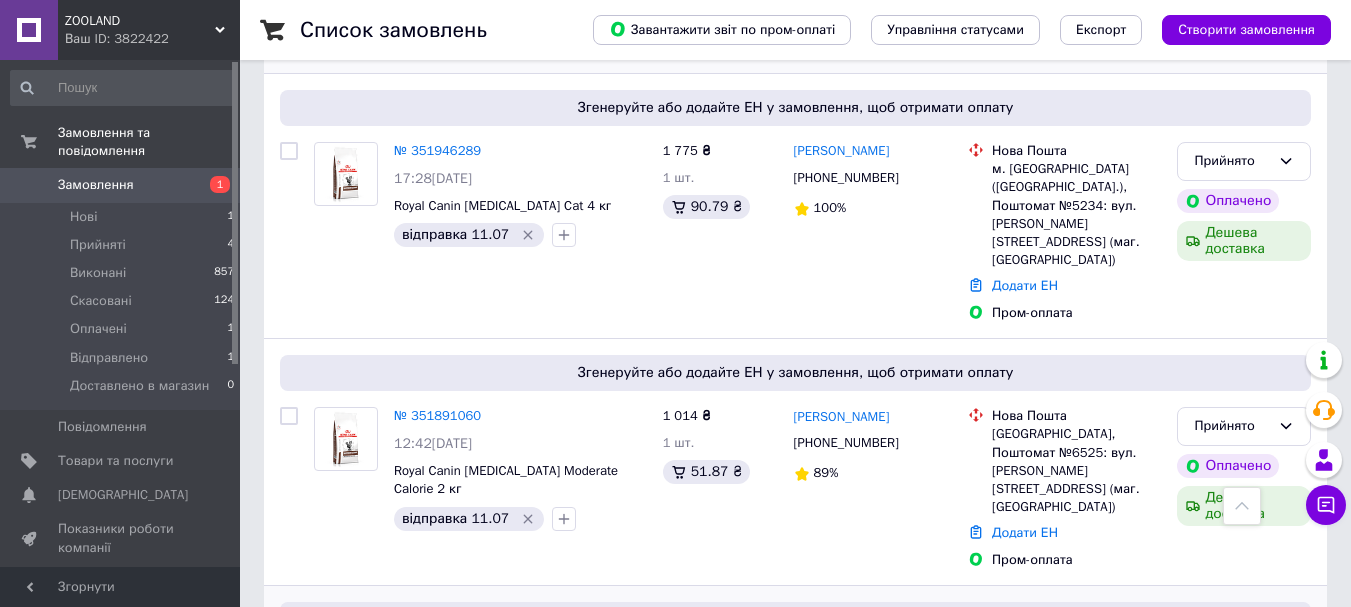 scroll, scrollTop: 500, scrollLeft: 0, axis: vertical 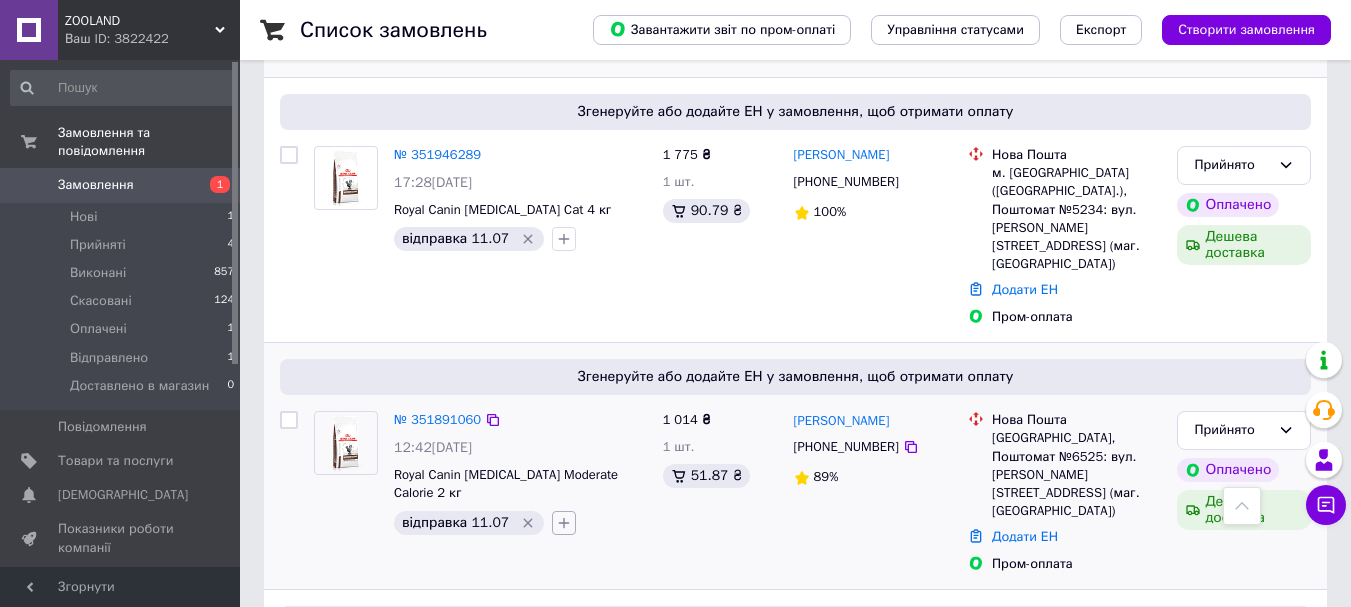 click 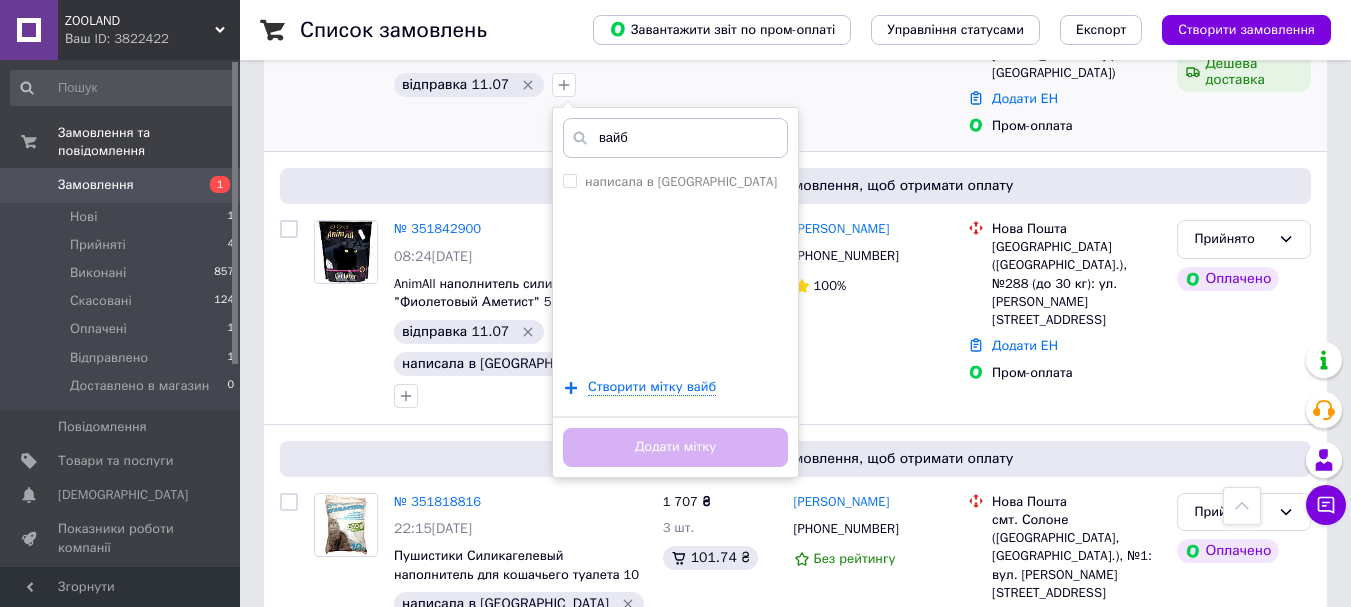 scroll, scrollTop: 800, scrollLeft: 0, axis: vertical 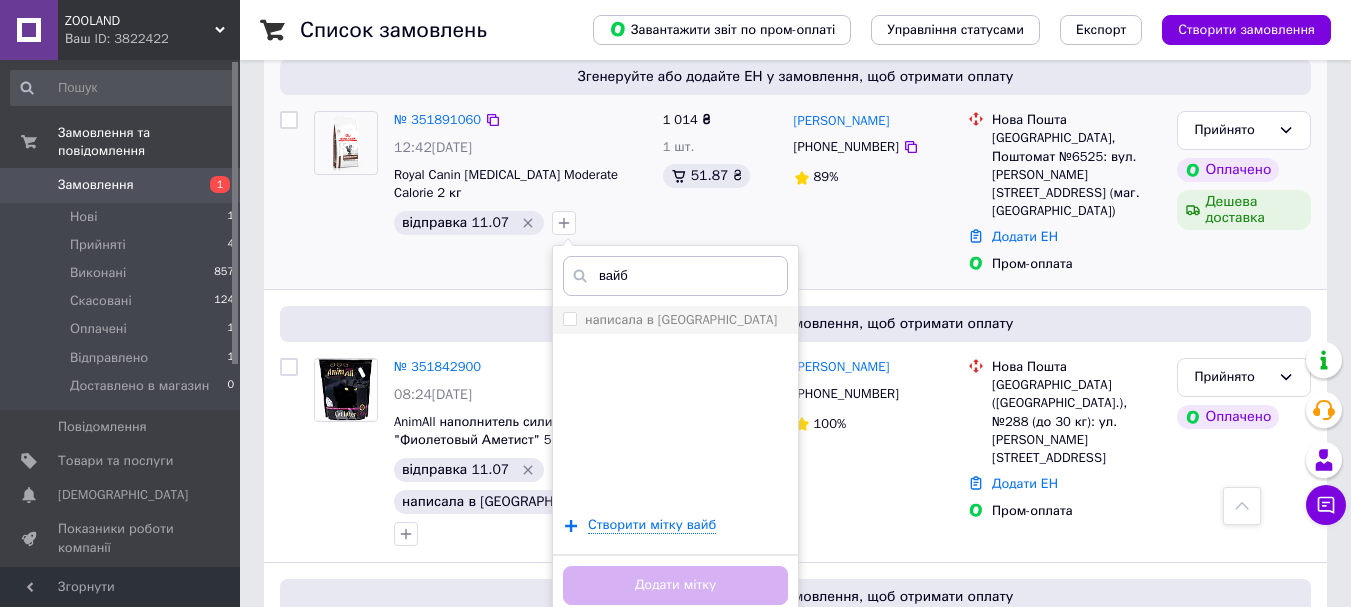 type on "вайб" 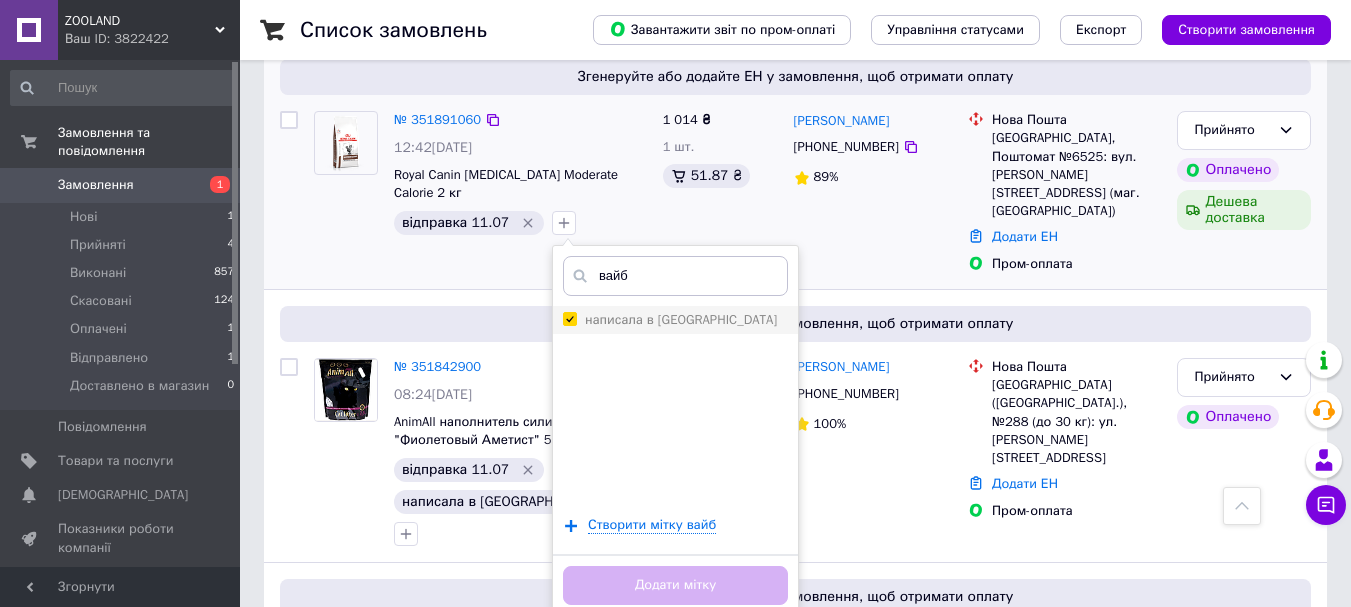 checkbox on "true" 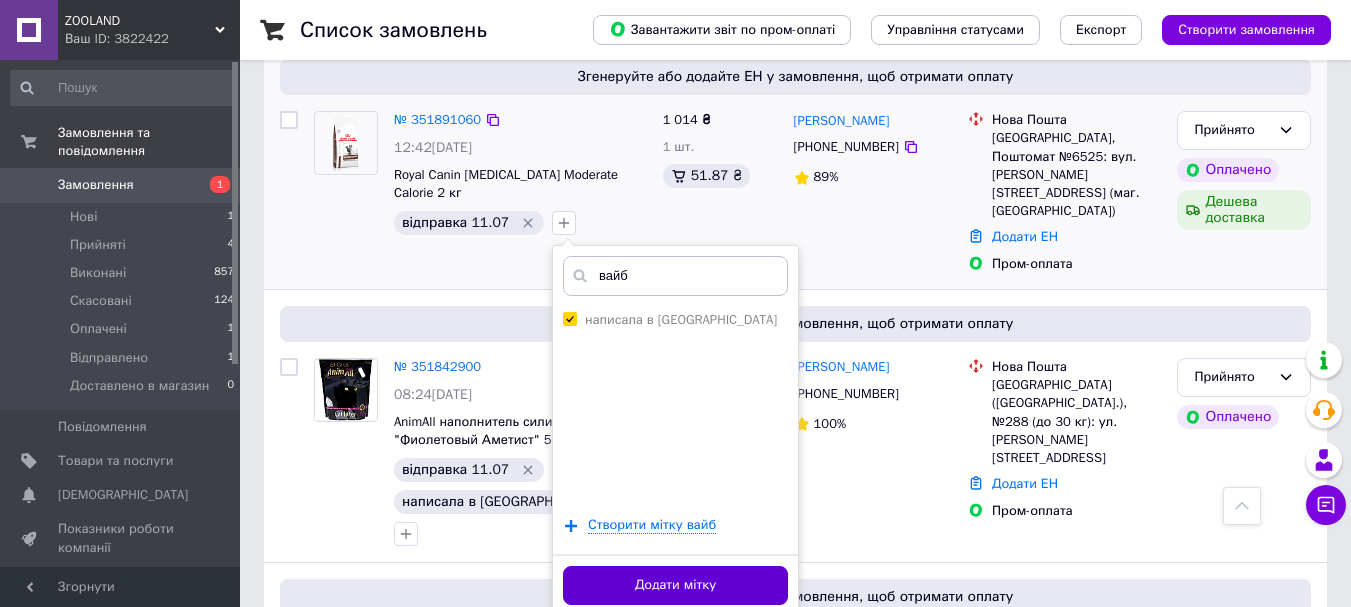 click on "Додати мітку" at bounding box center (675, 585) 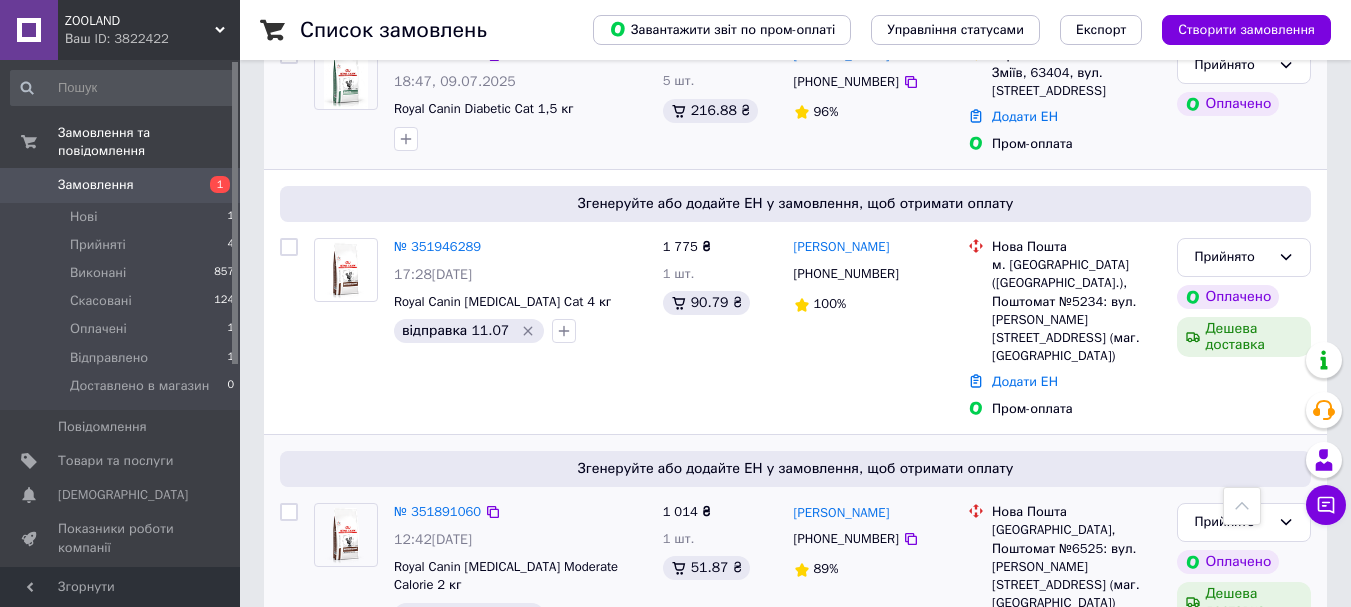 scroll, scrollTop: 400, scrollLeft: 0, axis: vertical 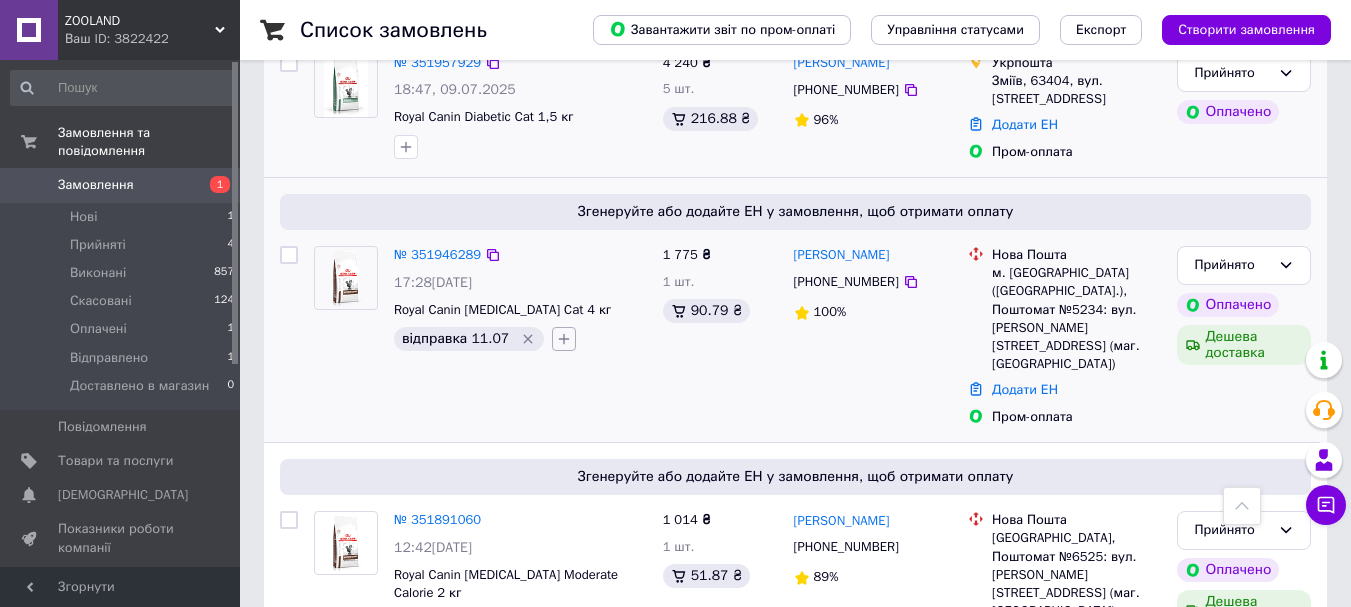 click 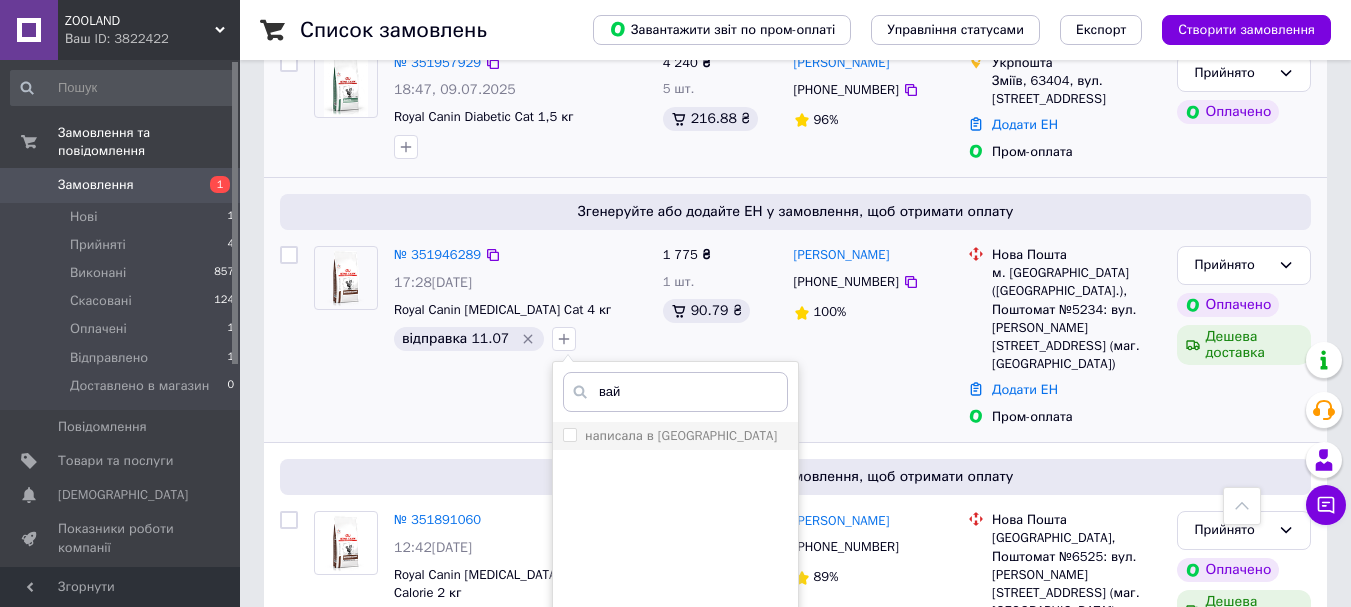 type on "вай" 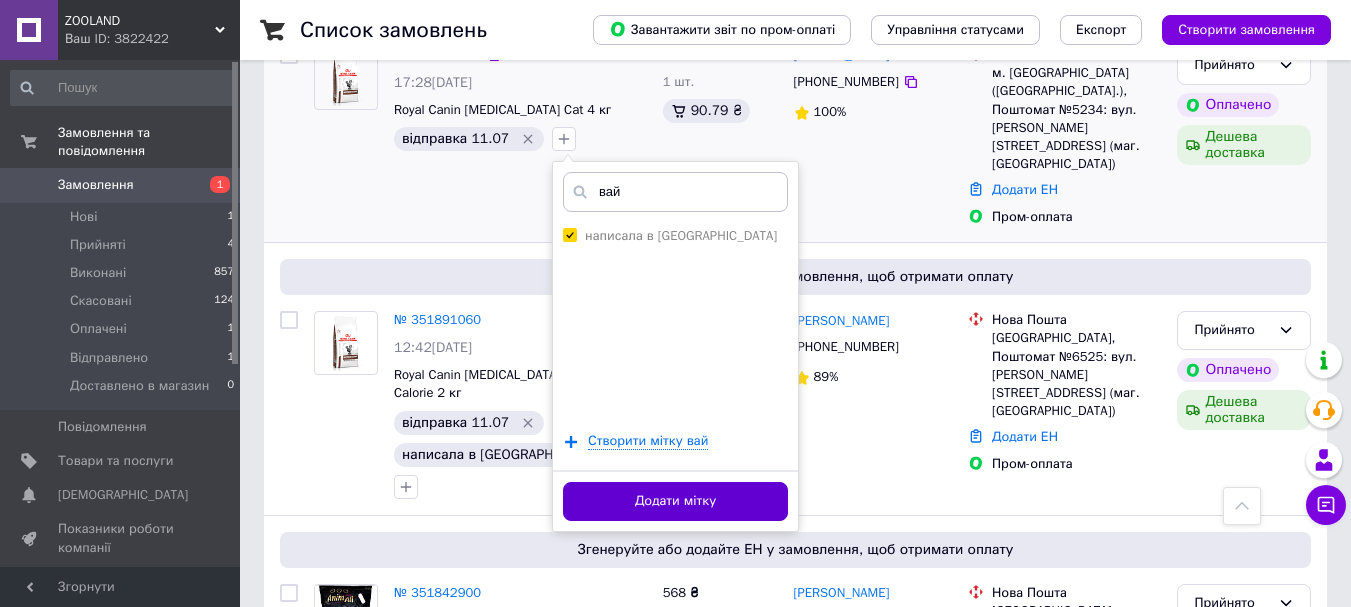 click on "Додати мітку" at bounding box center (675, 501) 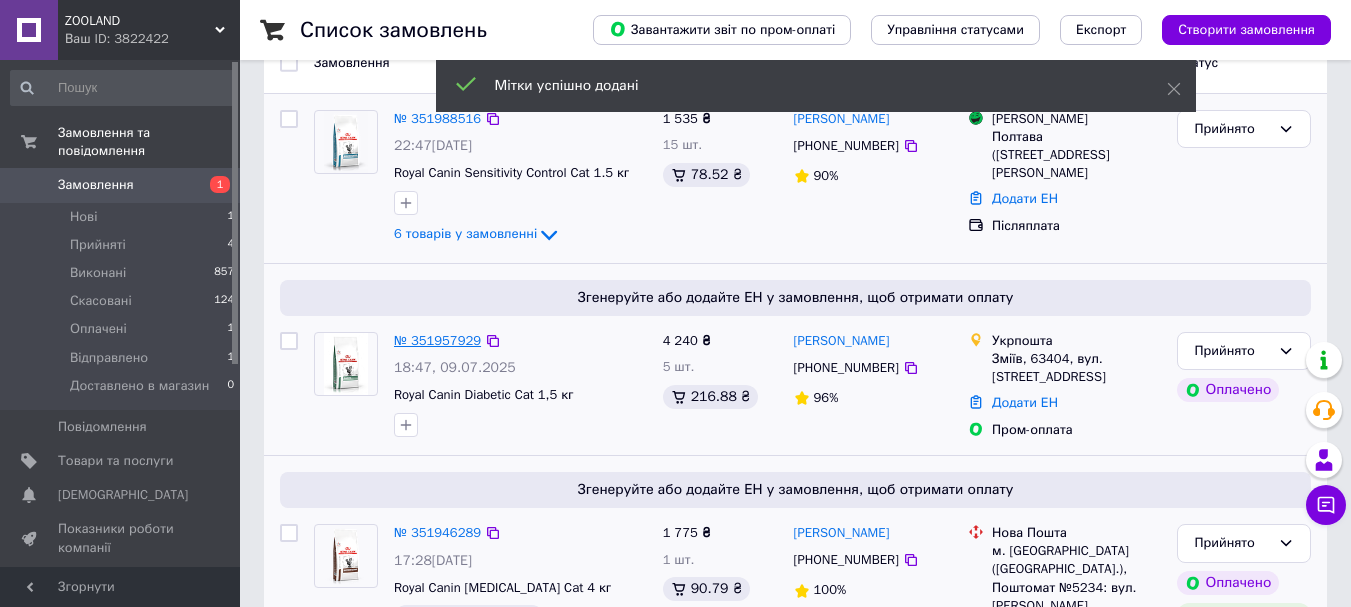 scroll, scrollTop: 100, scrollLeft: 0, axis: vertical 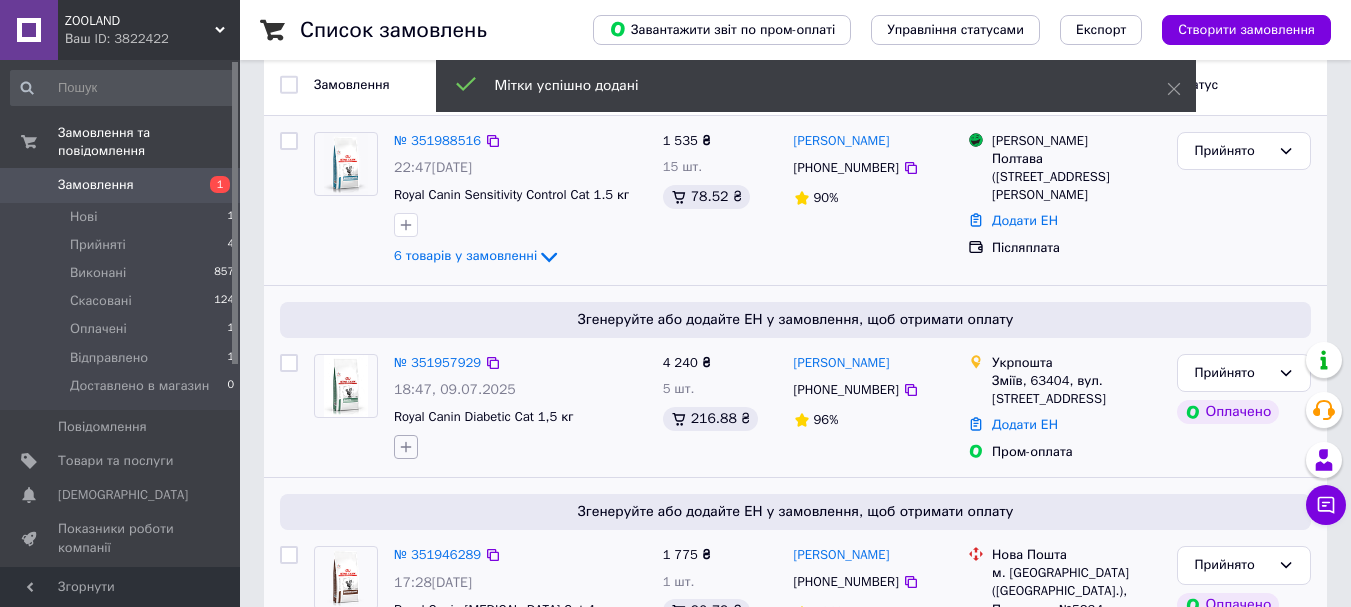 click 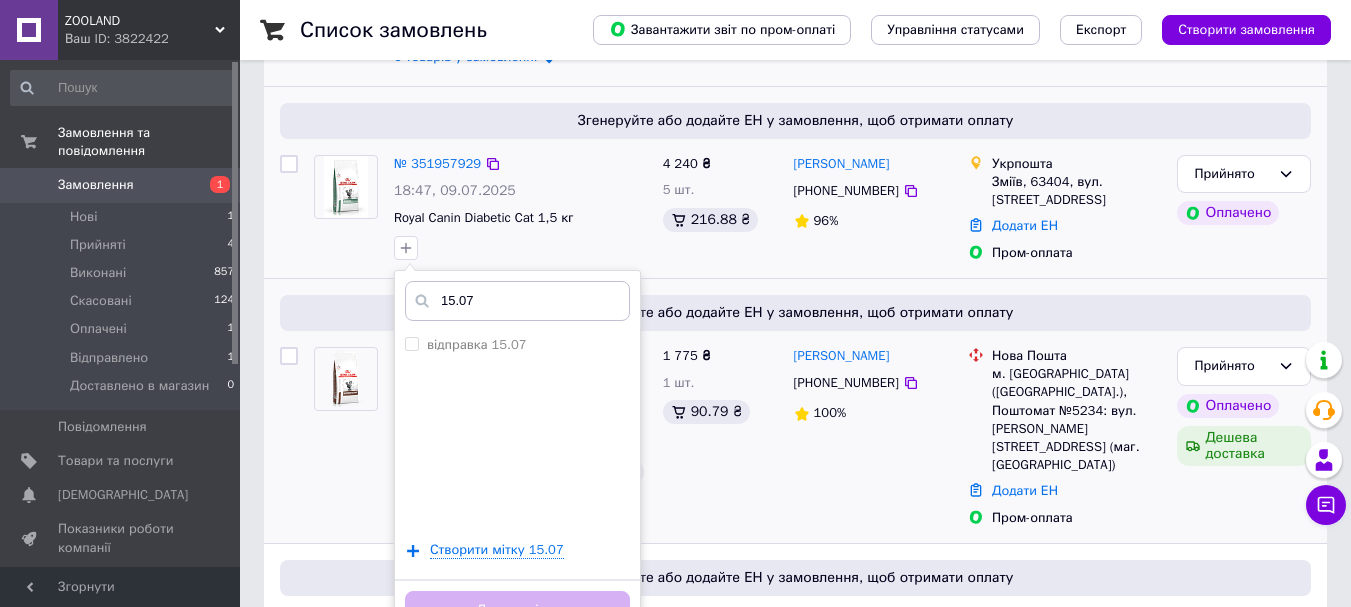 scroll, scrollTop: 300, scrollLeft: 0, axis: vertical 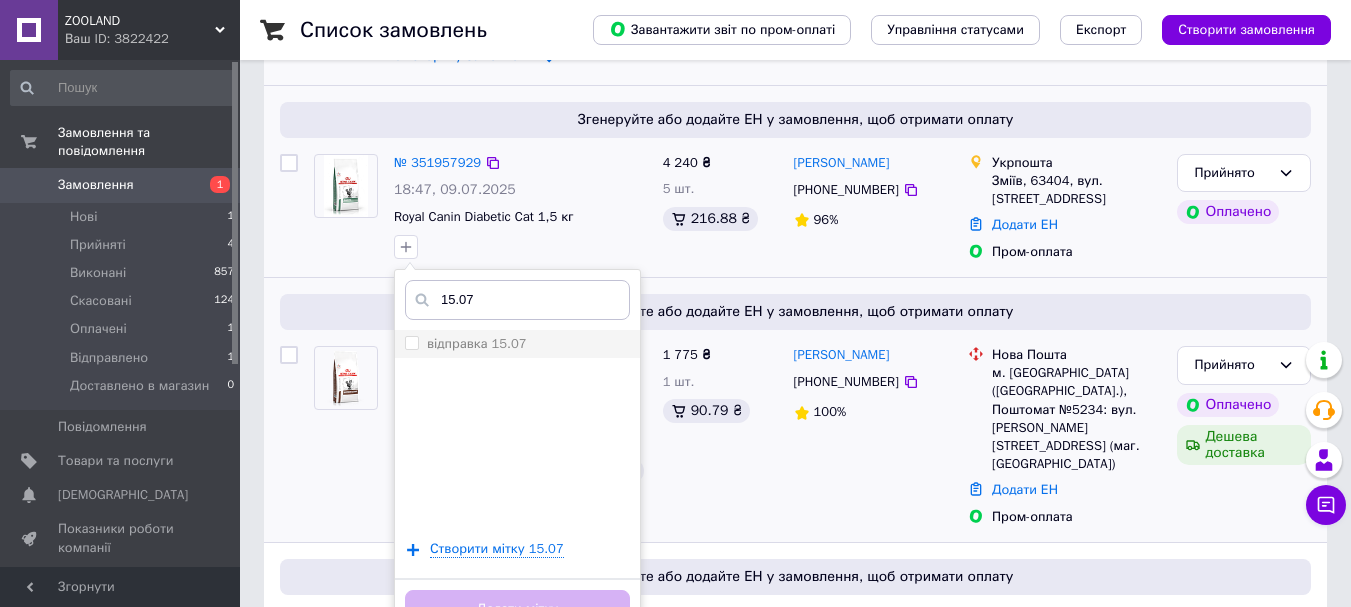 type on "15.07" 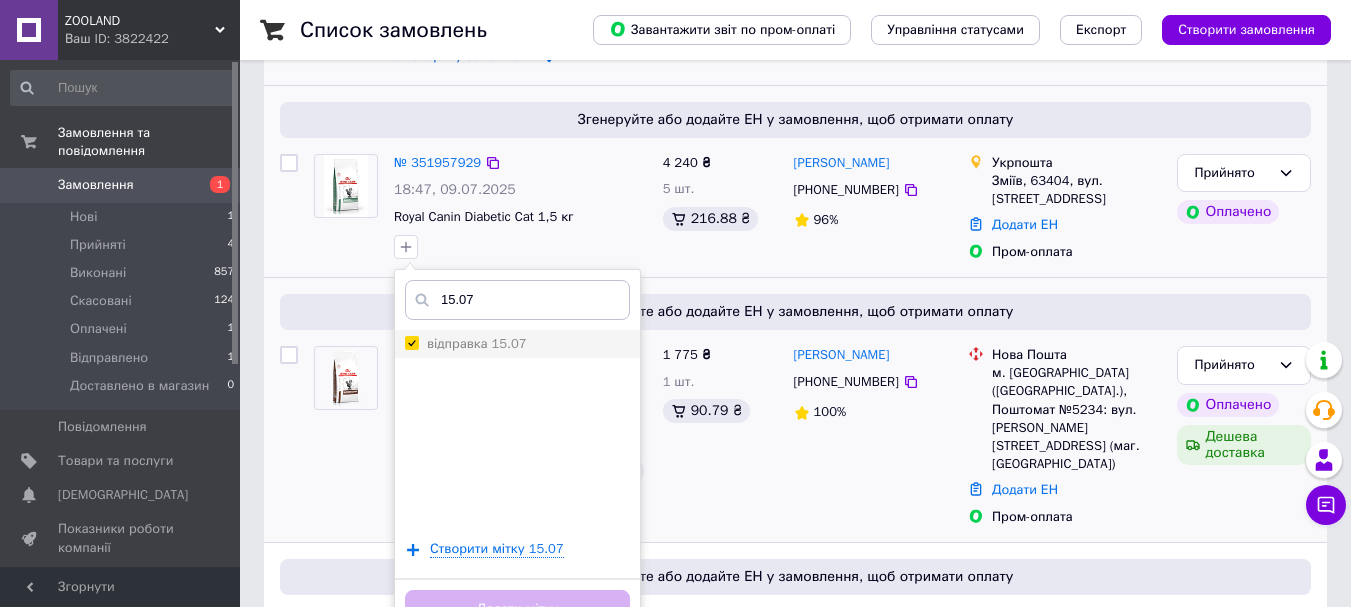 checkbox on "true" 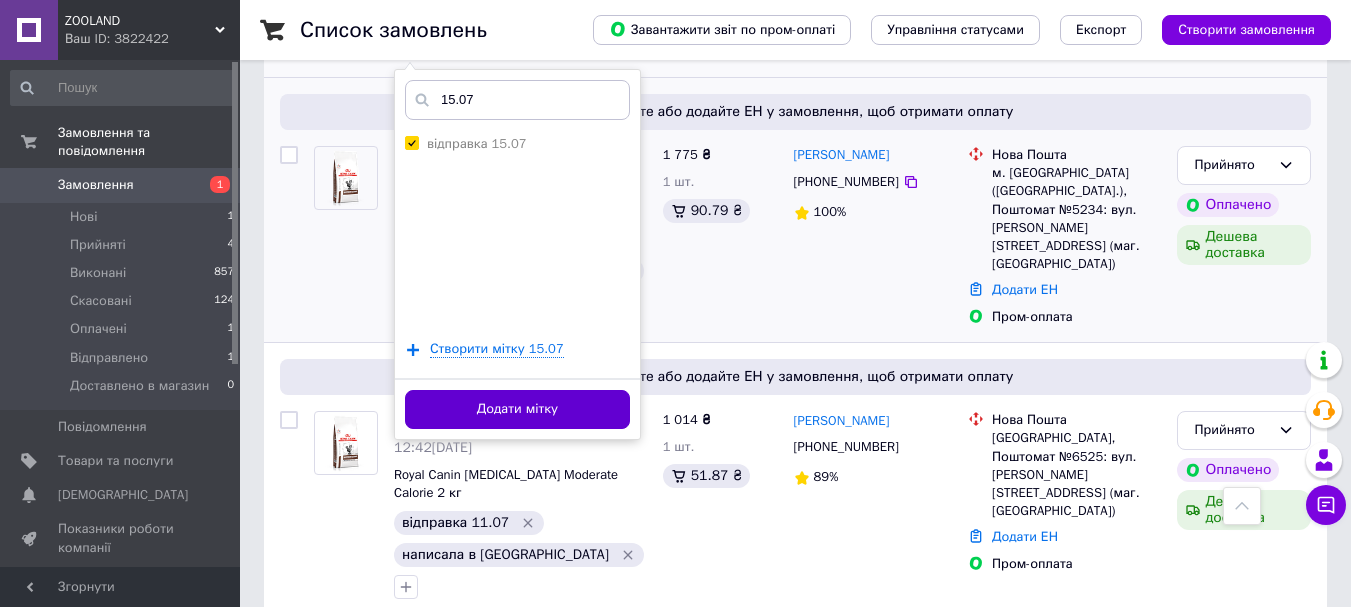 click on "Додати мітку" at bounding box center (517, 409) 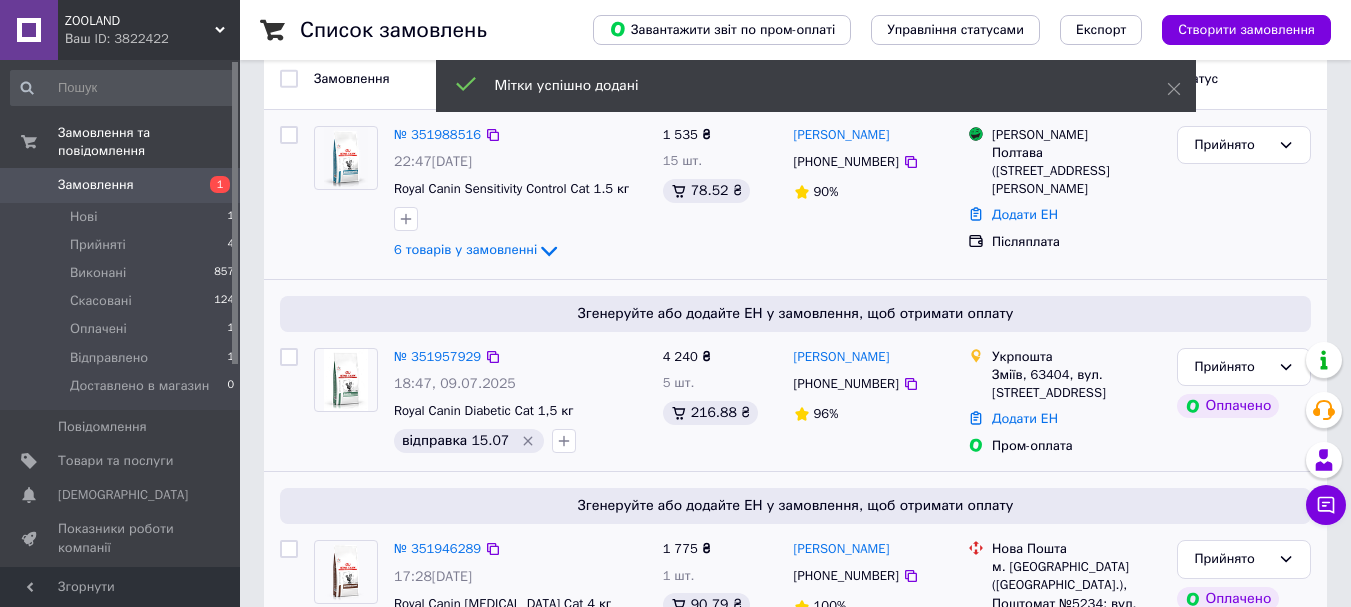 scroll, scrollTop: 100, scrollLeft: 0, axis: vertical 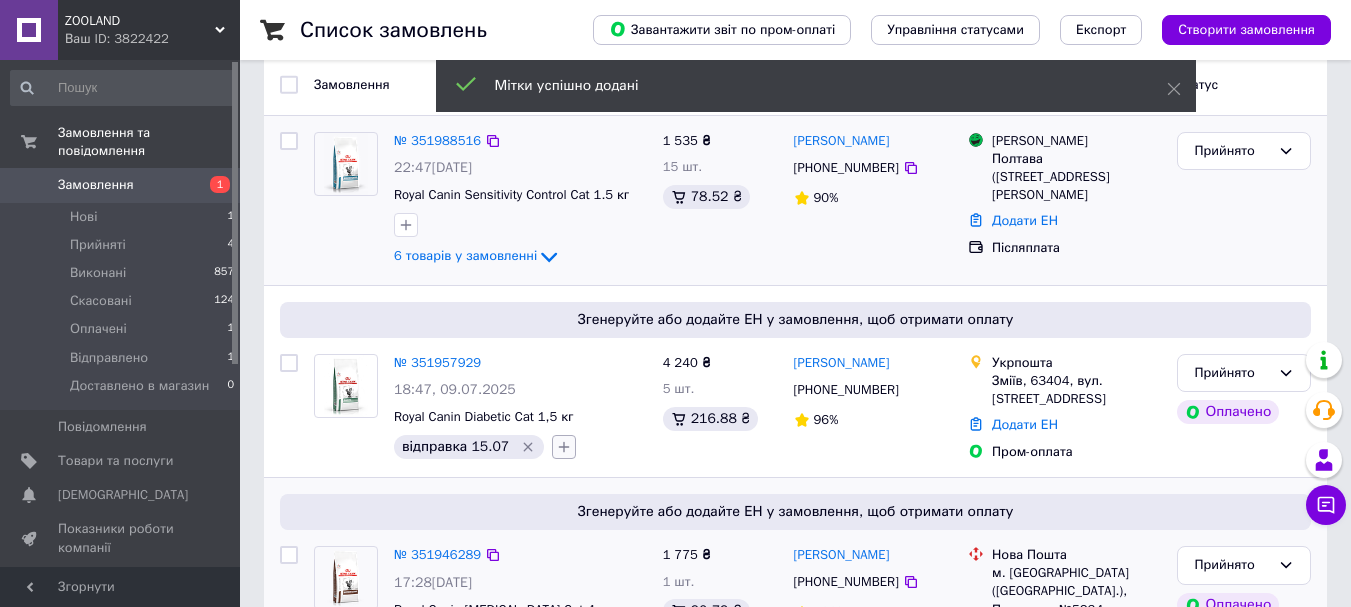 click 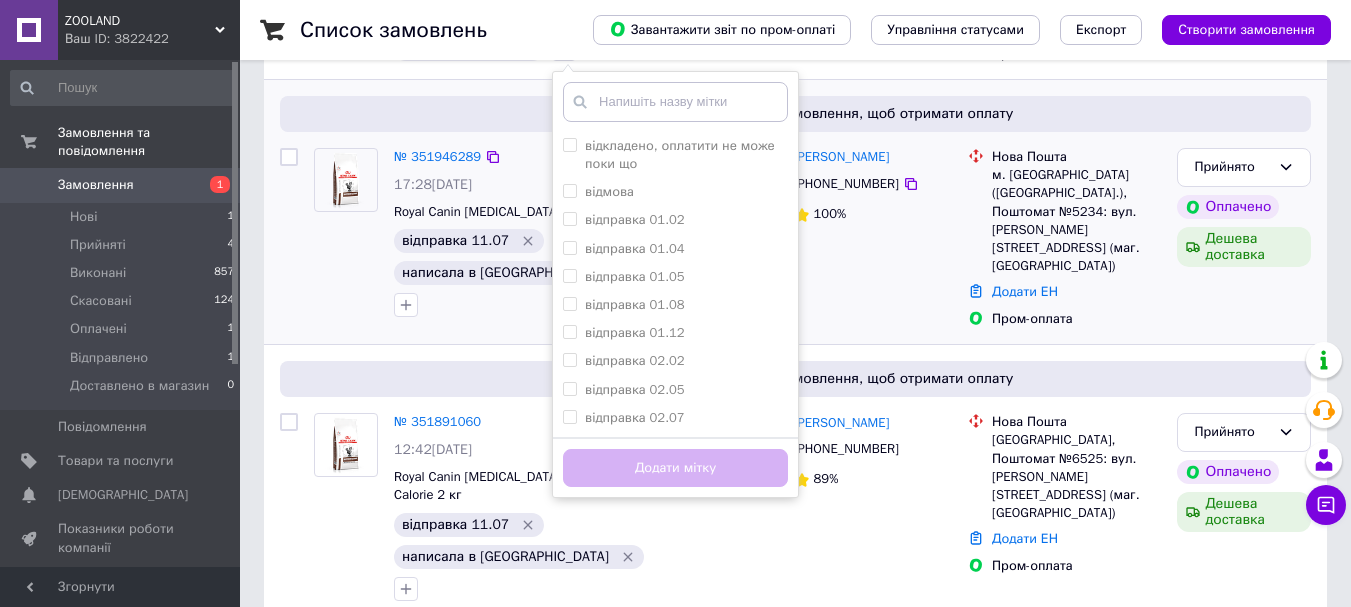 scroll, scrollTop: 500, scrollLeft: 0, axis: vertical 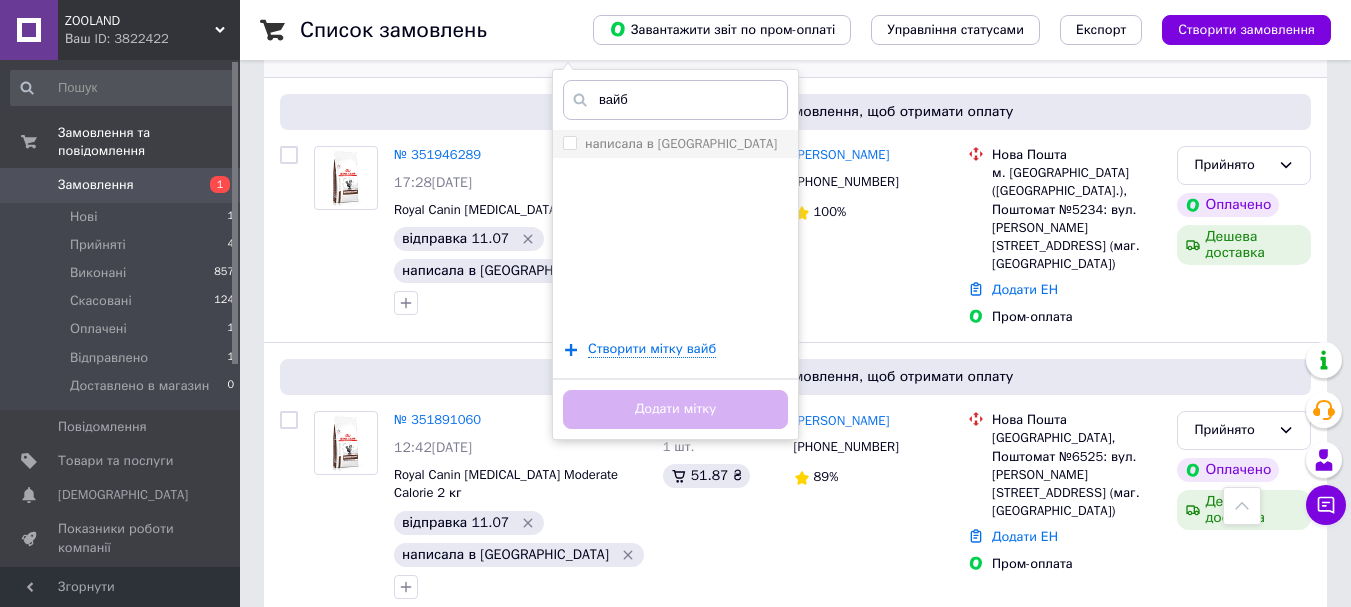 type on "вайб" 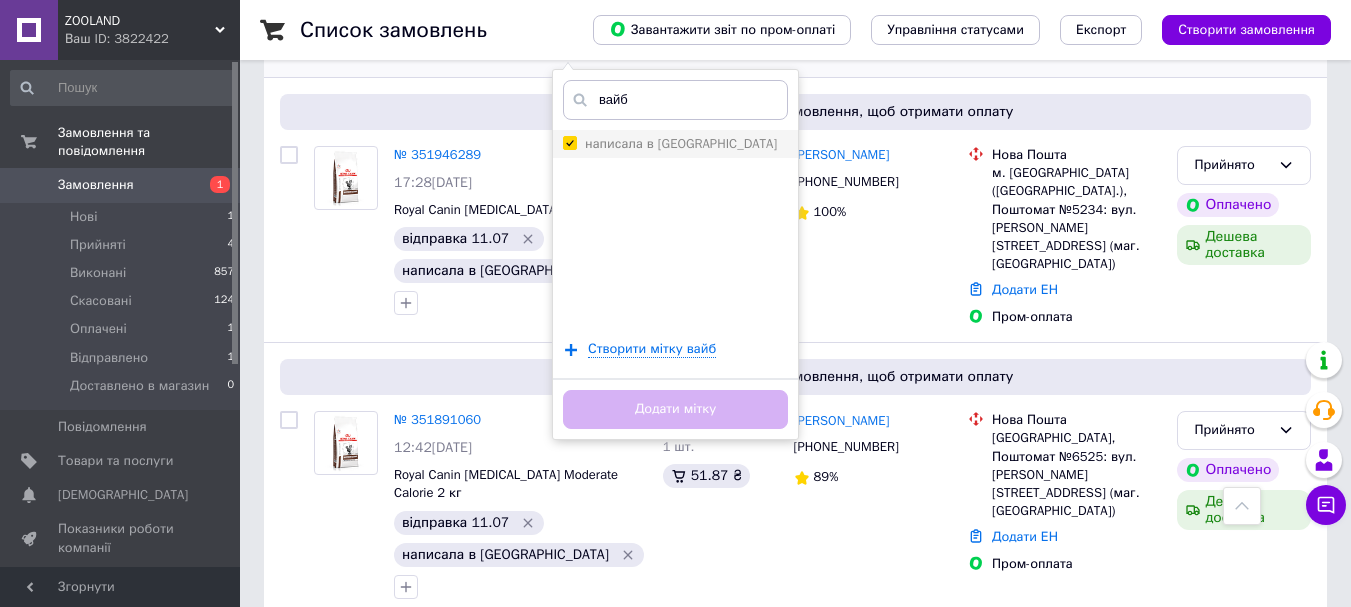 checkbox on "true" 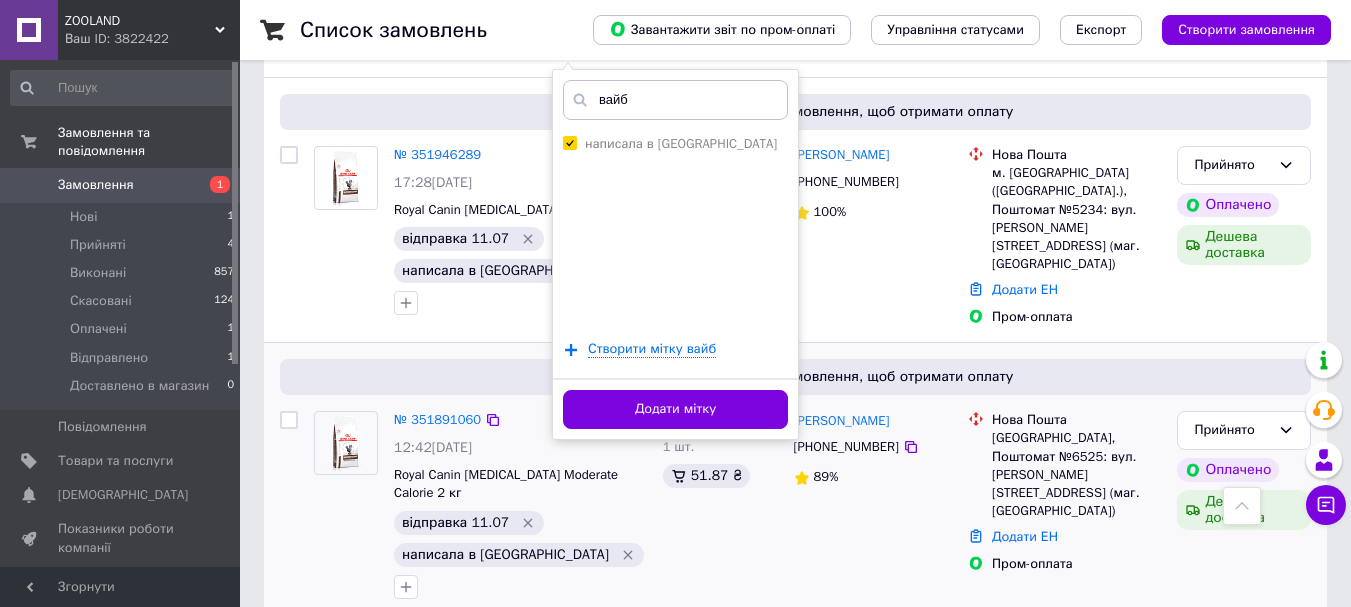 drag, startPoint x: 684, startPoint y: 409, endPoint x: 666, endPoint y: 366, distance: 46.615448 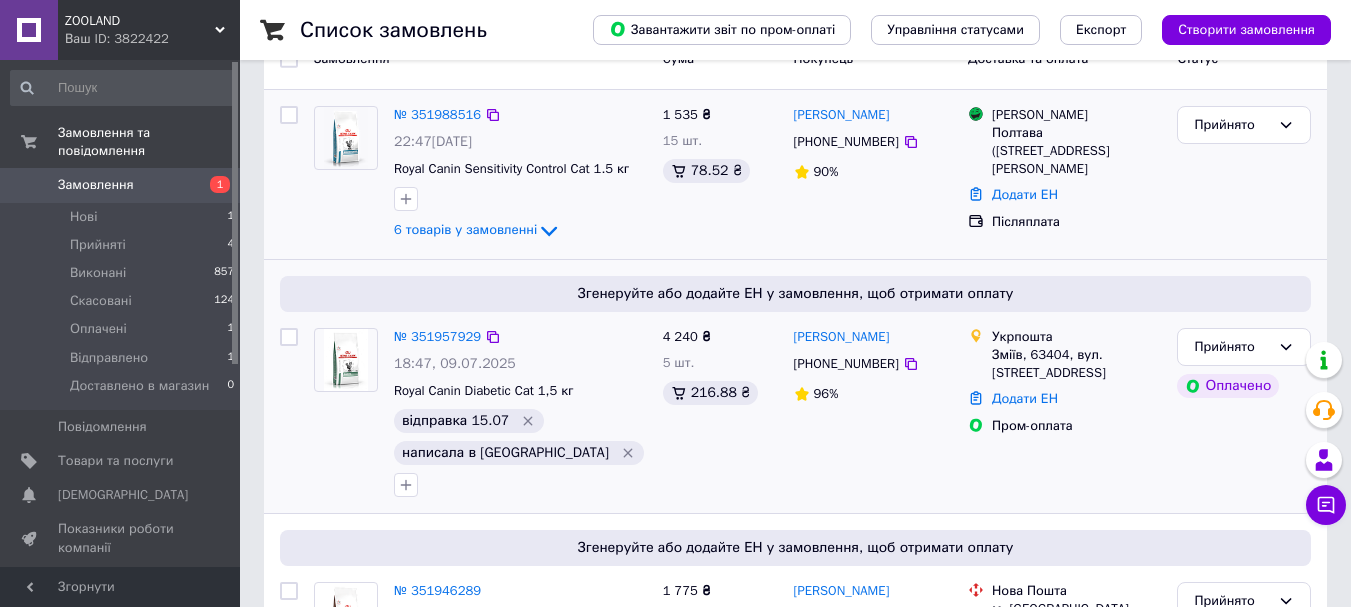 scroll, scrollTop: 100, scrollLeft: 0, axis: vertical 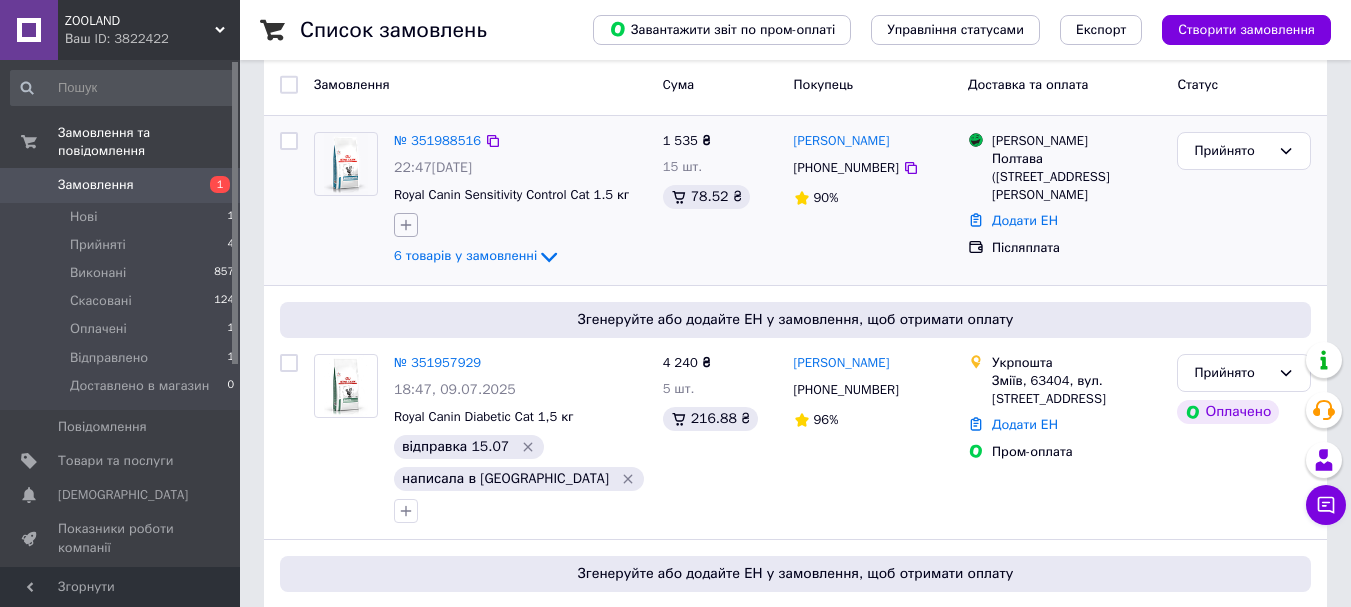 click 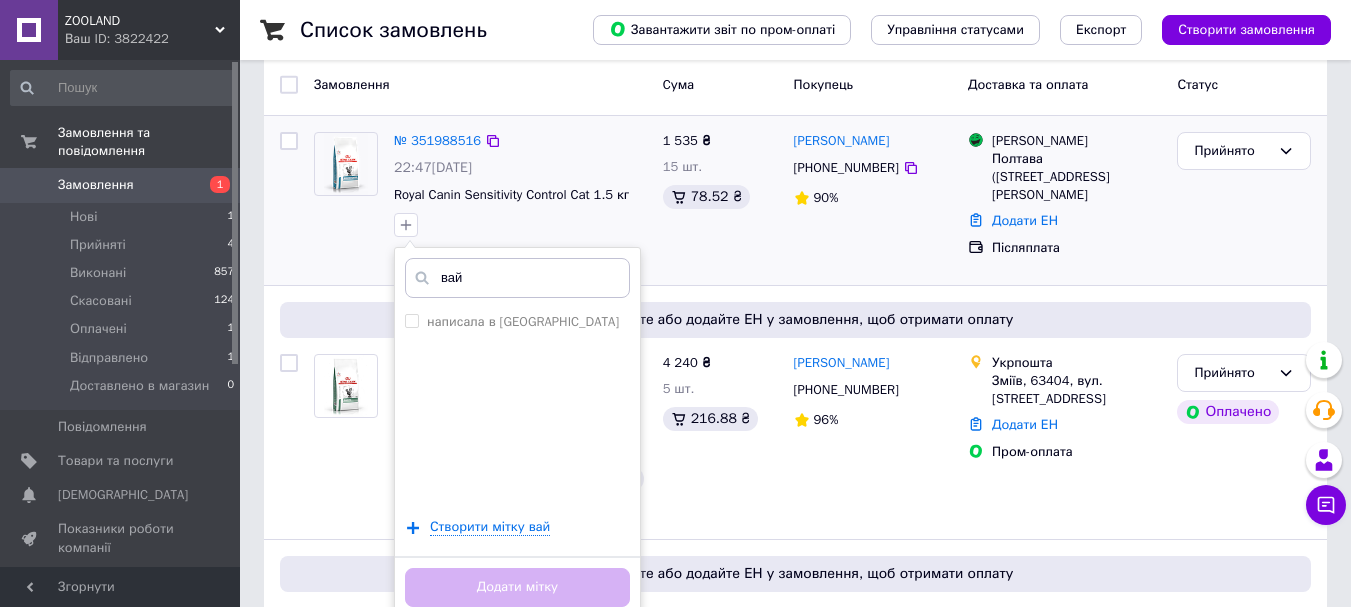 type on "вай" 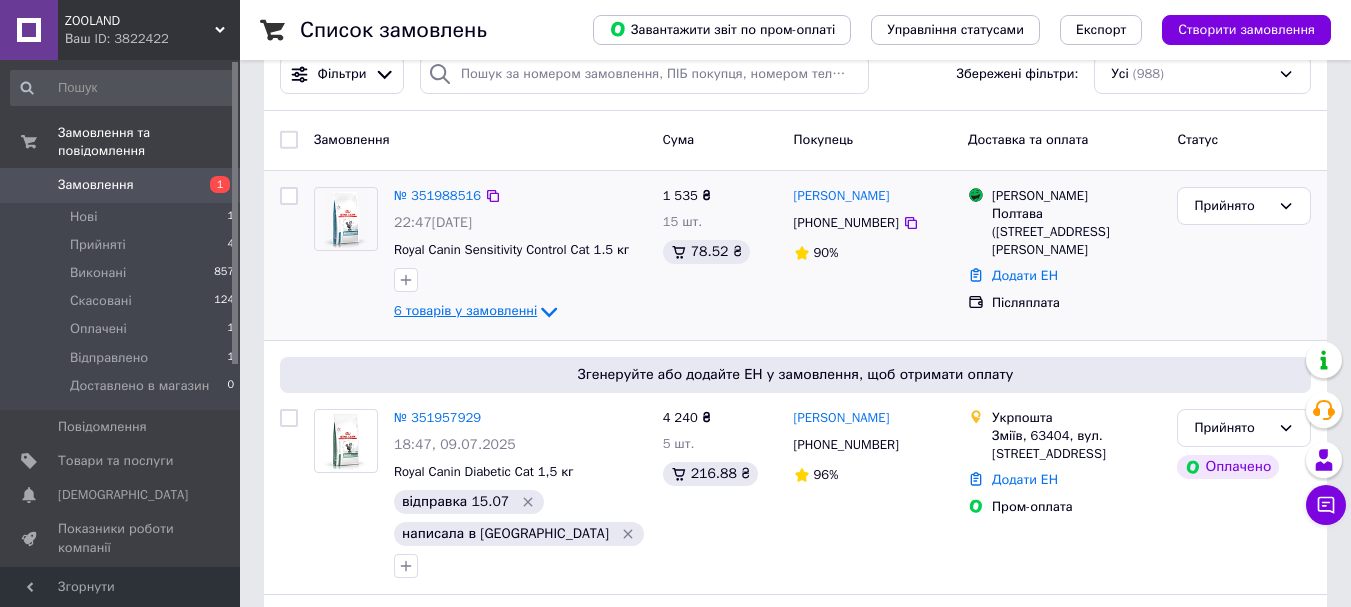 scroll, scrollTop: 0, scrollLeft: 0, axis: both 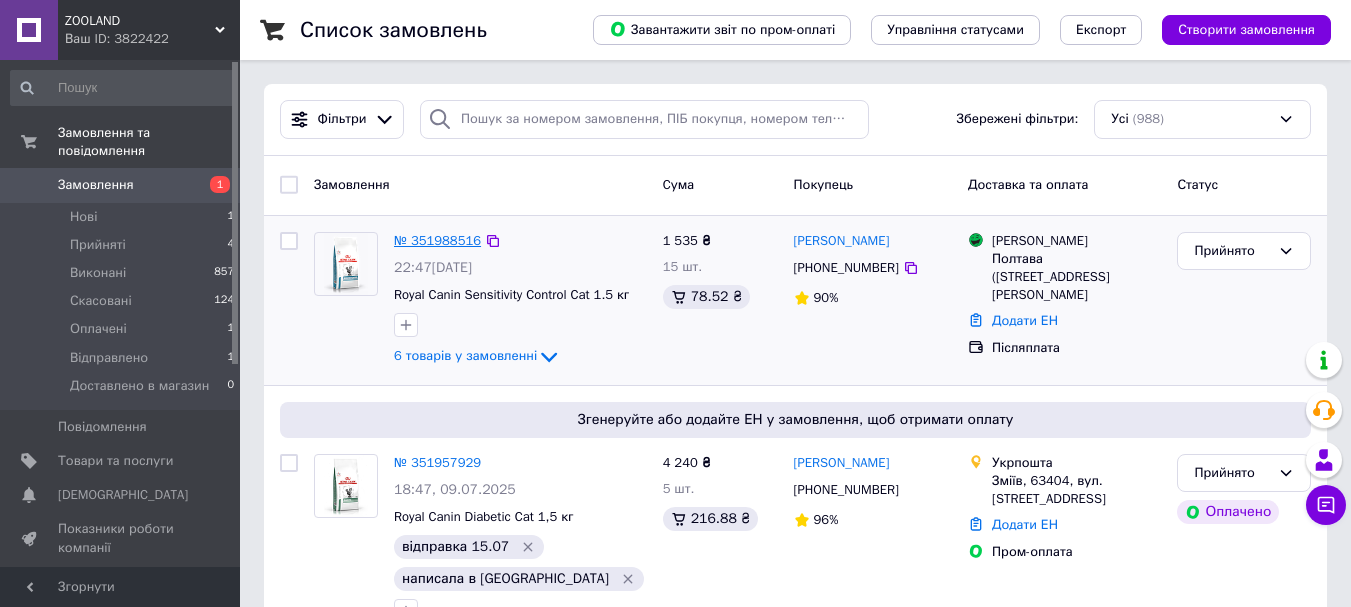 click on "№ 351988516" at bounding box center [437, 240] 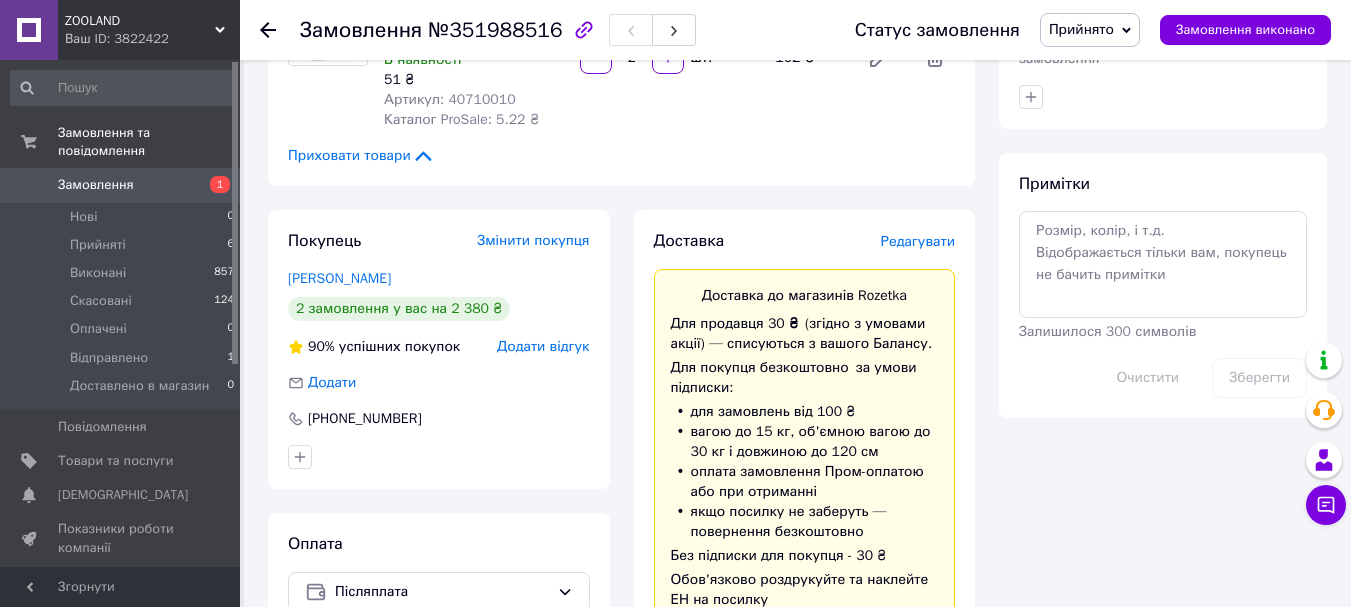scroll, scrollTop: 900, scrollLeft: 0, axis: vertical 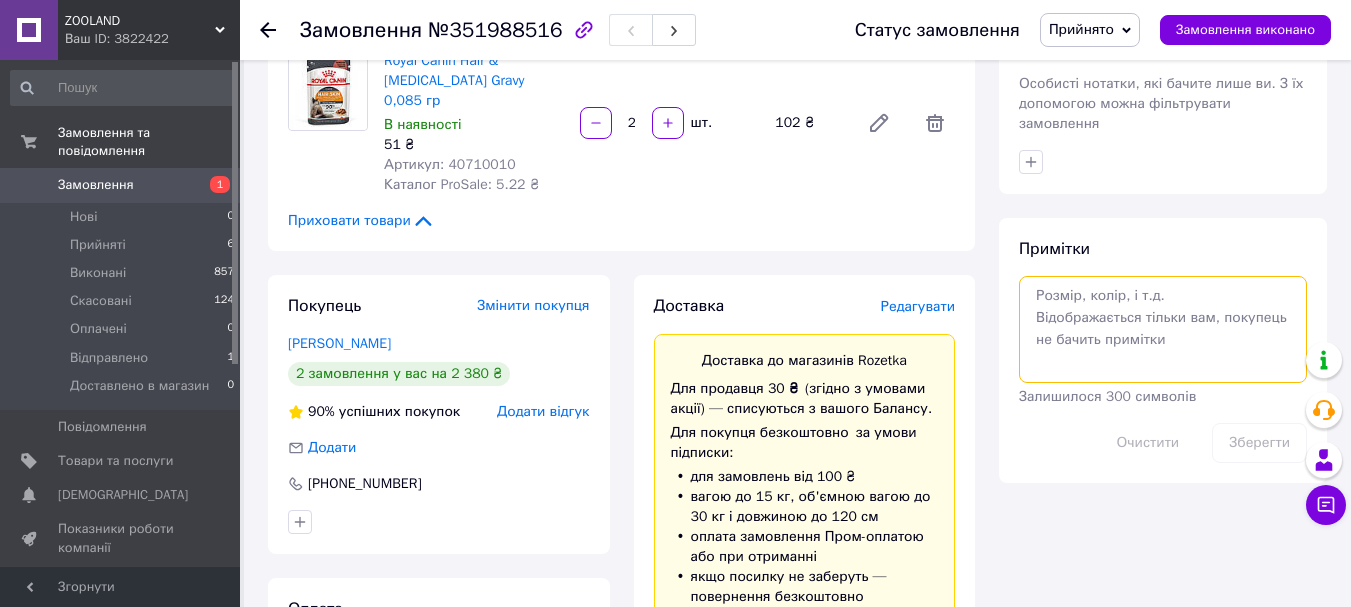 click at bounding box center (1163, 329) 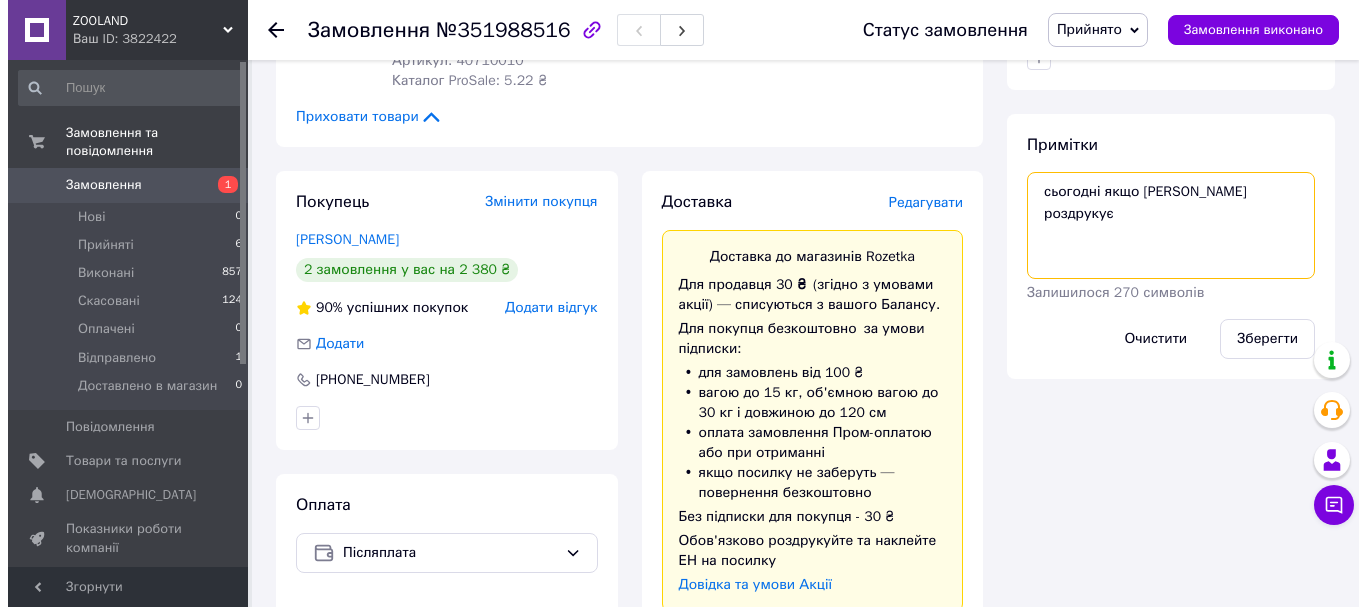 scroll, scrollTop: 800, scrollLeft: 0, axis: vertical 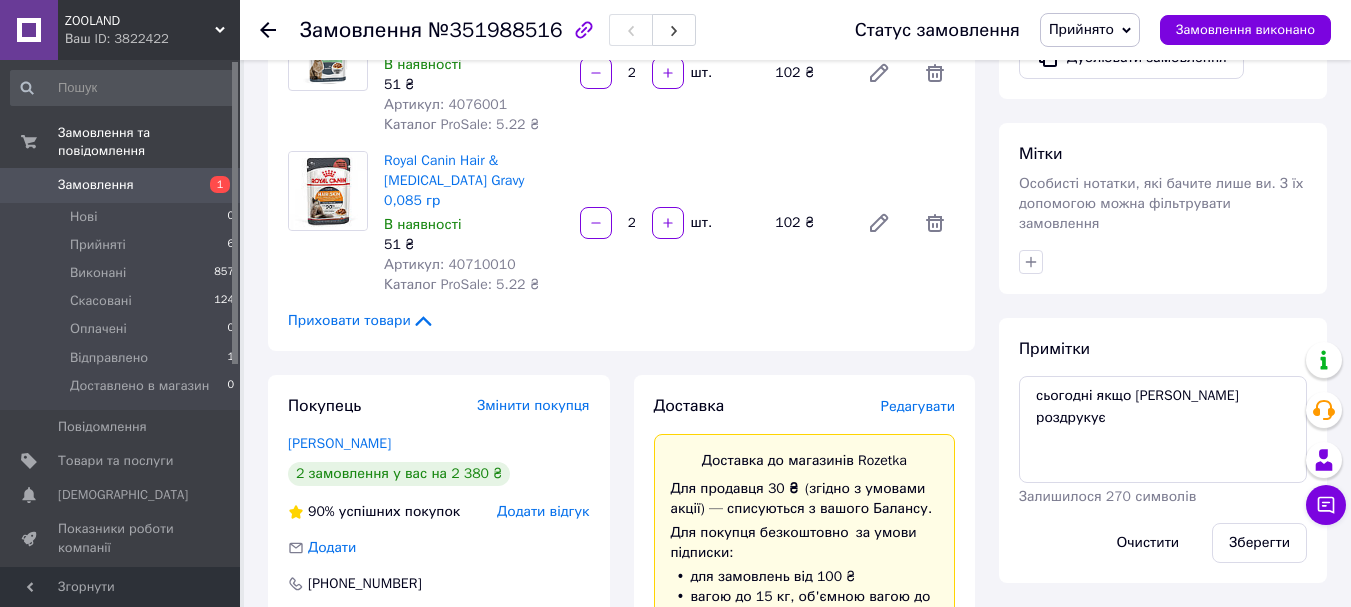 click on "Редагувати" at bounding box center [918, 406] 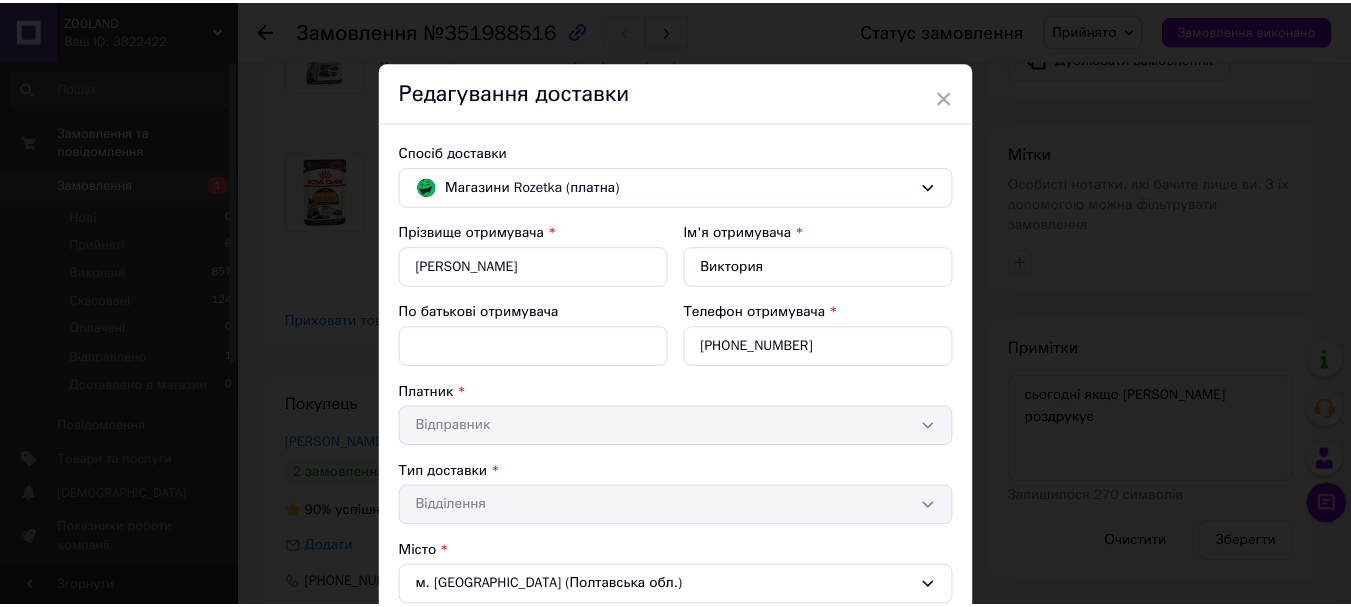 scroll, scrollTop: 0, scrollLeft: 0, axis: both 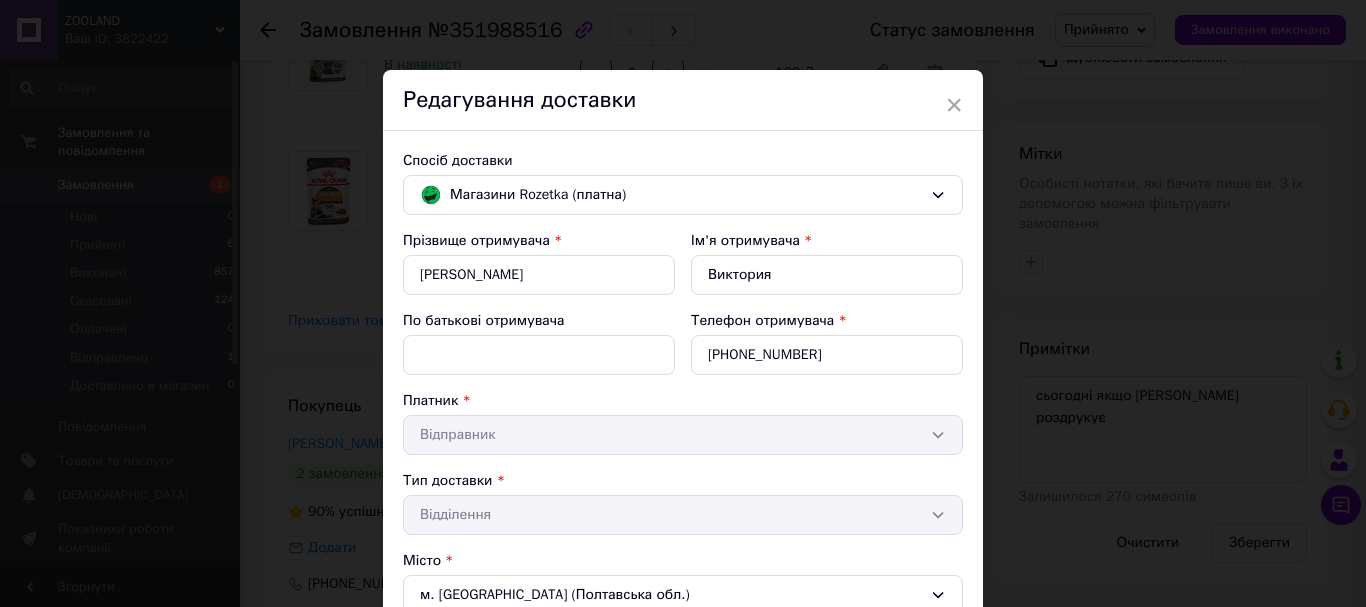 click on "×" at bounding box center [954, 105] 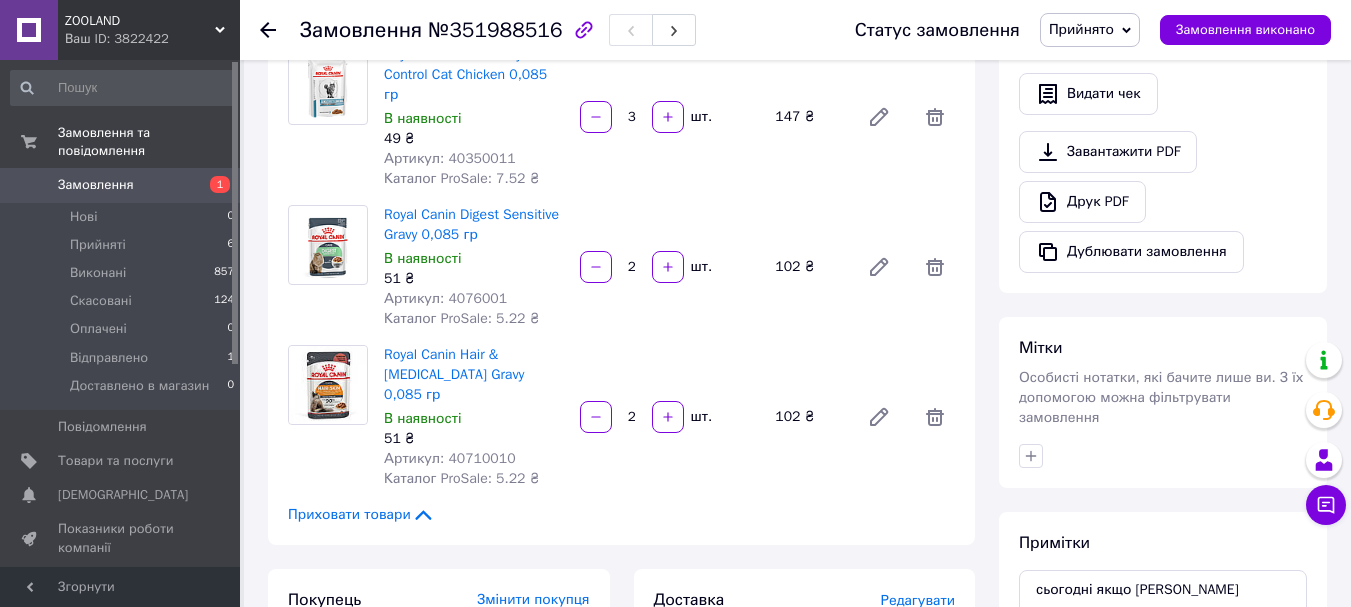 scroll, scrollTop: 800, scrollLeft: 0, axis: vertical 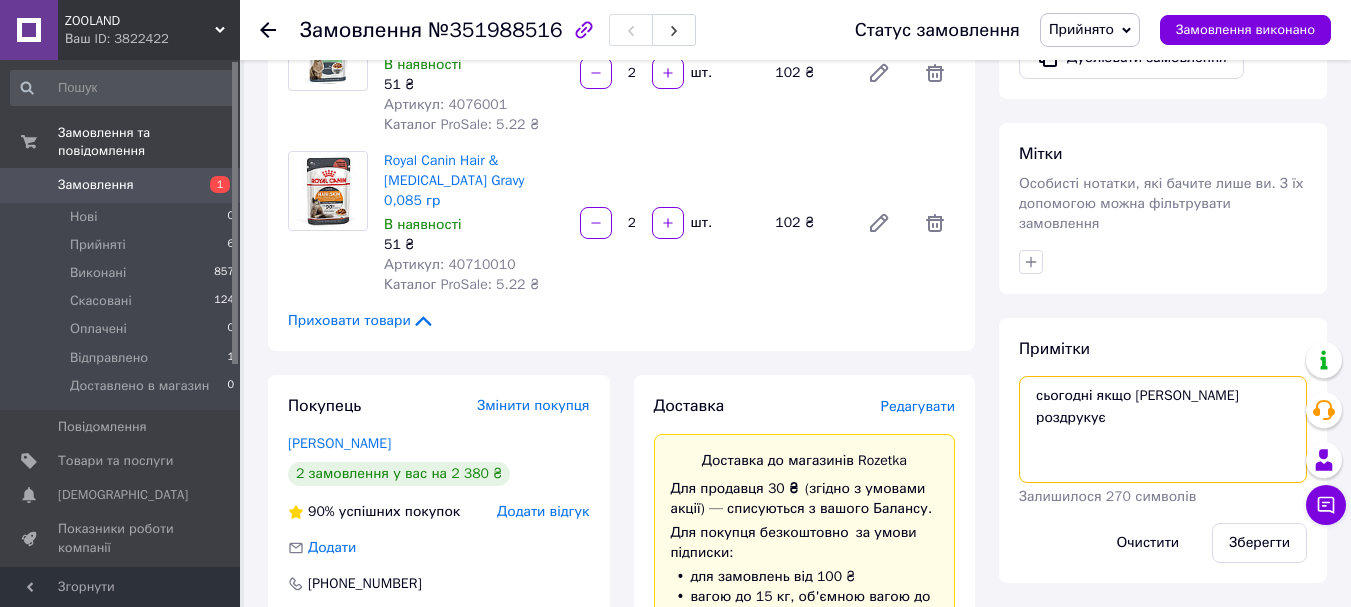 click on "сьогодні якщо Валера роздрукує" at bounding box center [1163, 429] 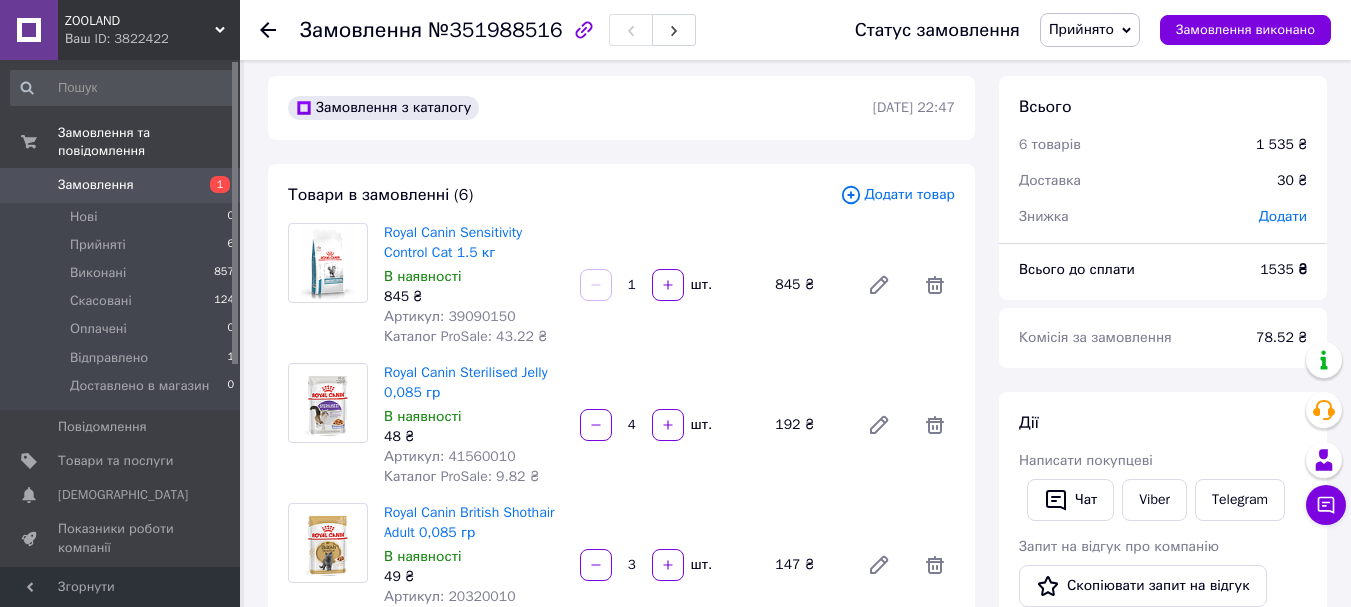 scroll, scrollTop: 0, scrollLeft: 0, axis: both 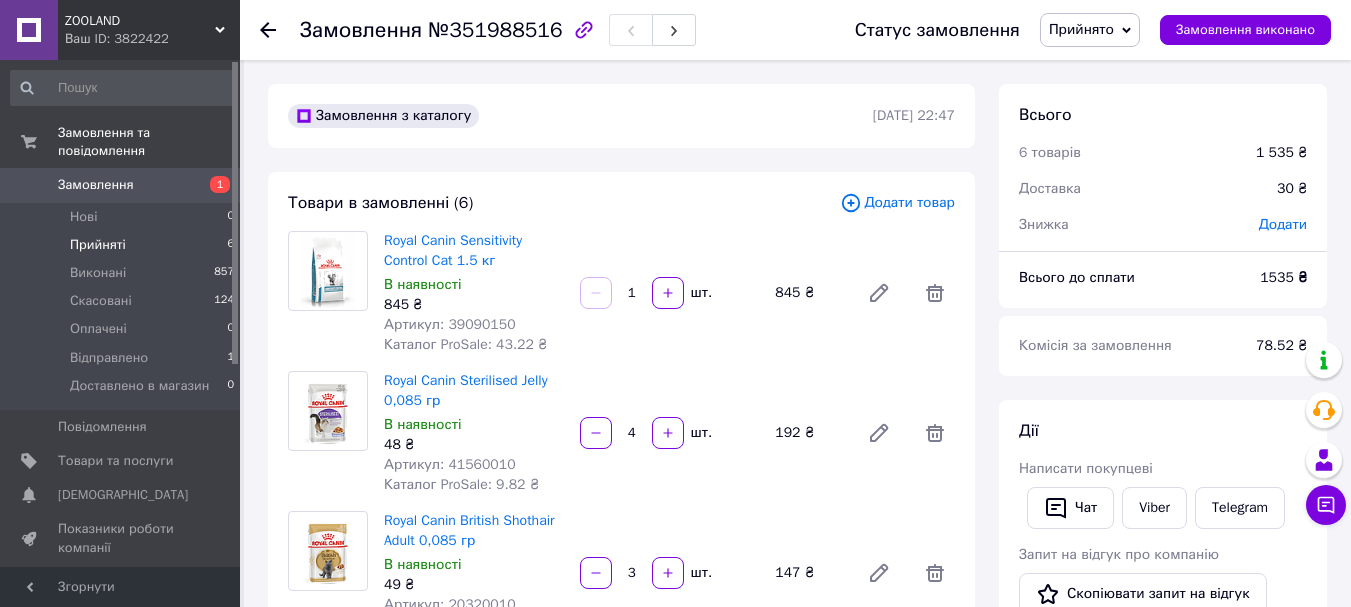 type on "сьогодні якщо Валера роздрукує штрих" 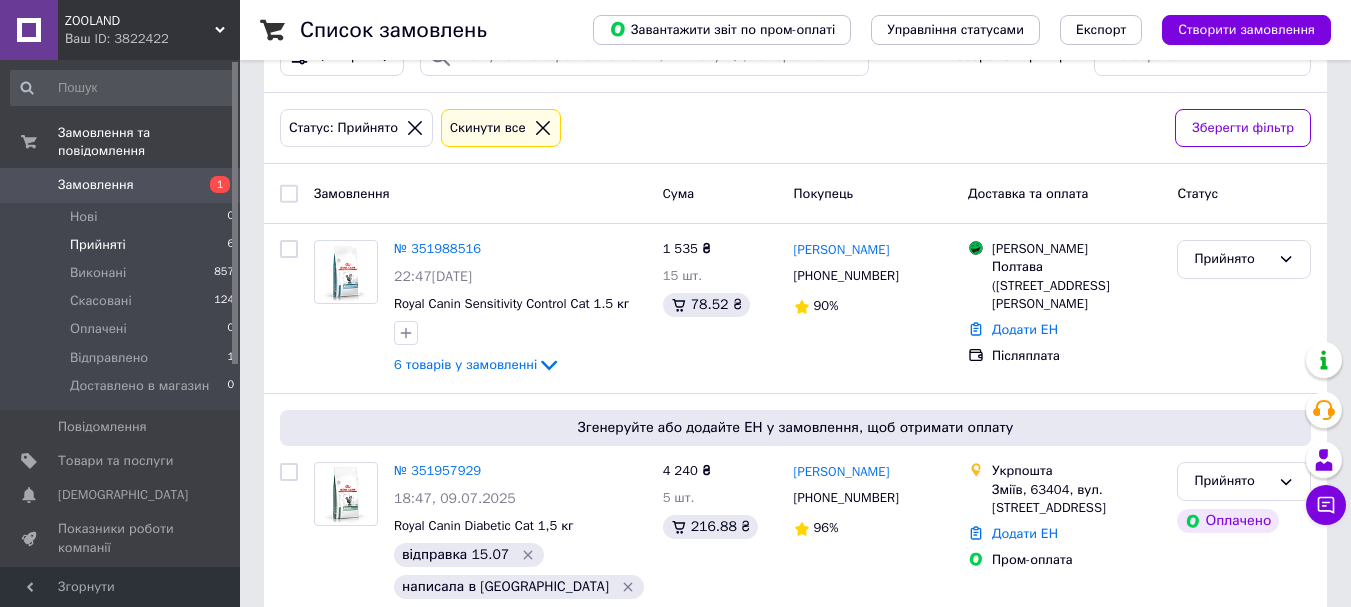 scroll, scrollTop: 300, scrollLeft: 0, axis: vertical 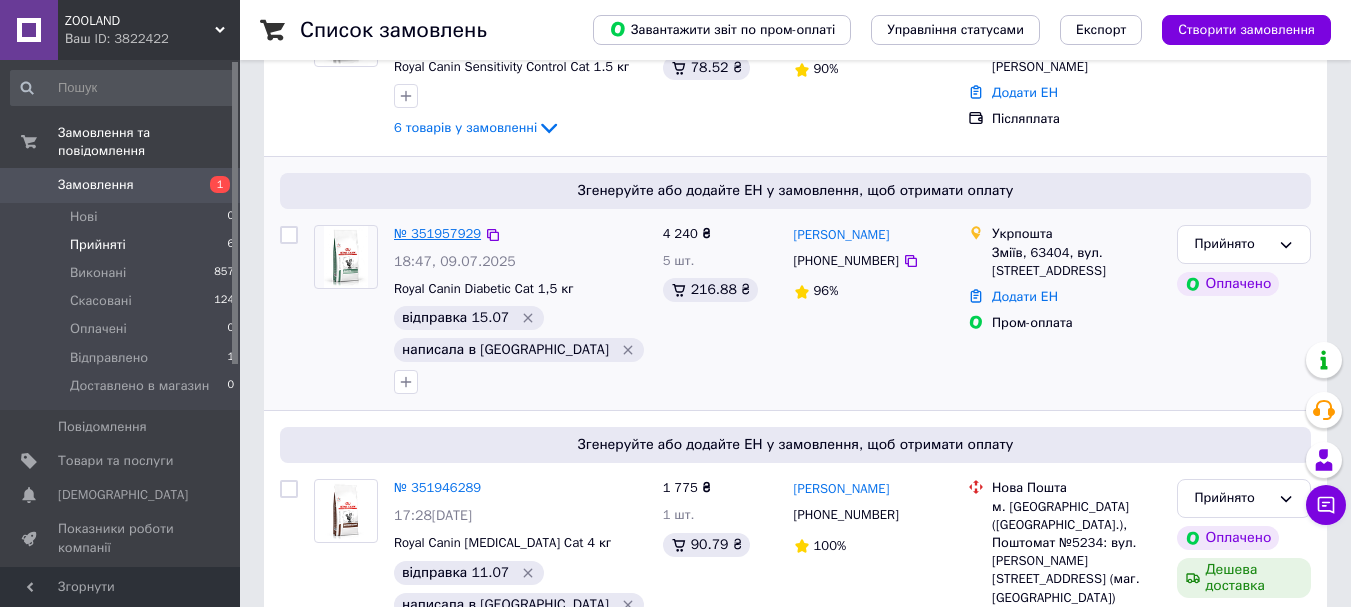 click on "№ 351957929" at bounding box center [437, 233] 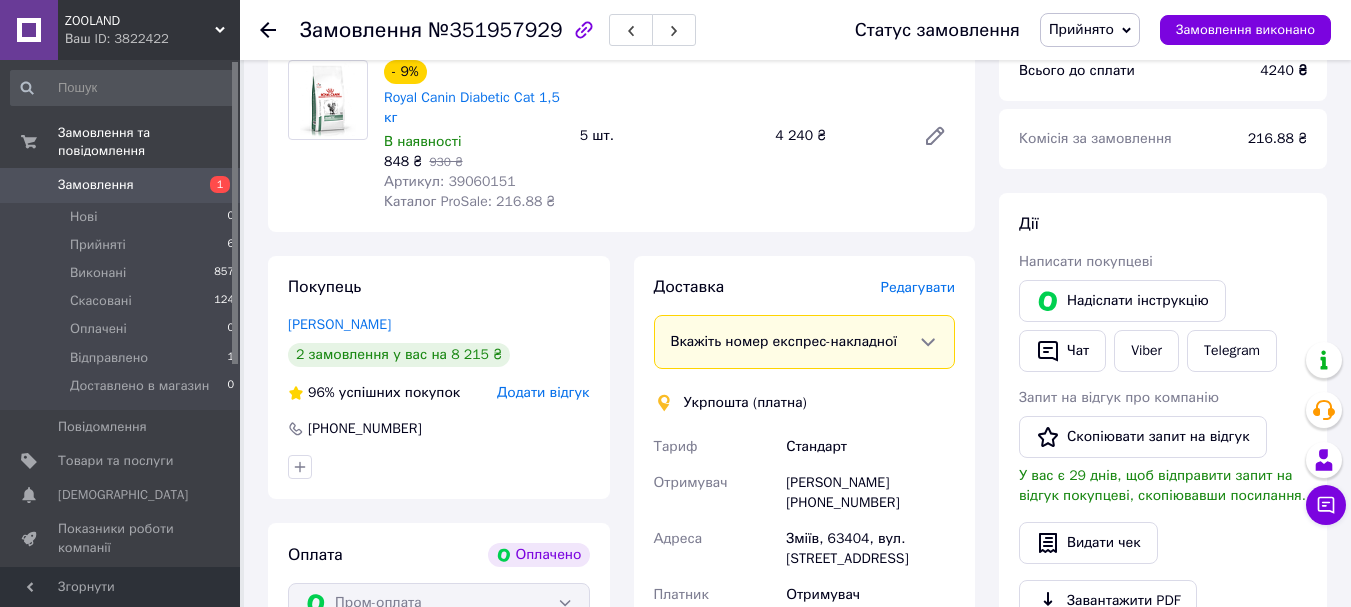 scroll, scrollTop: 100, scrollLeft: 0, axis: vertical 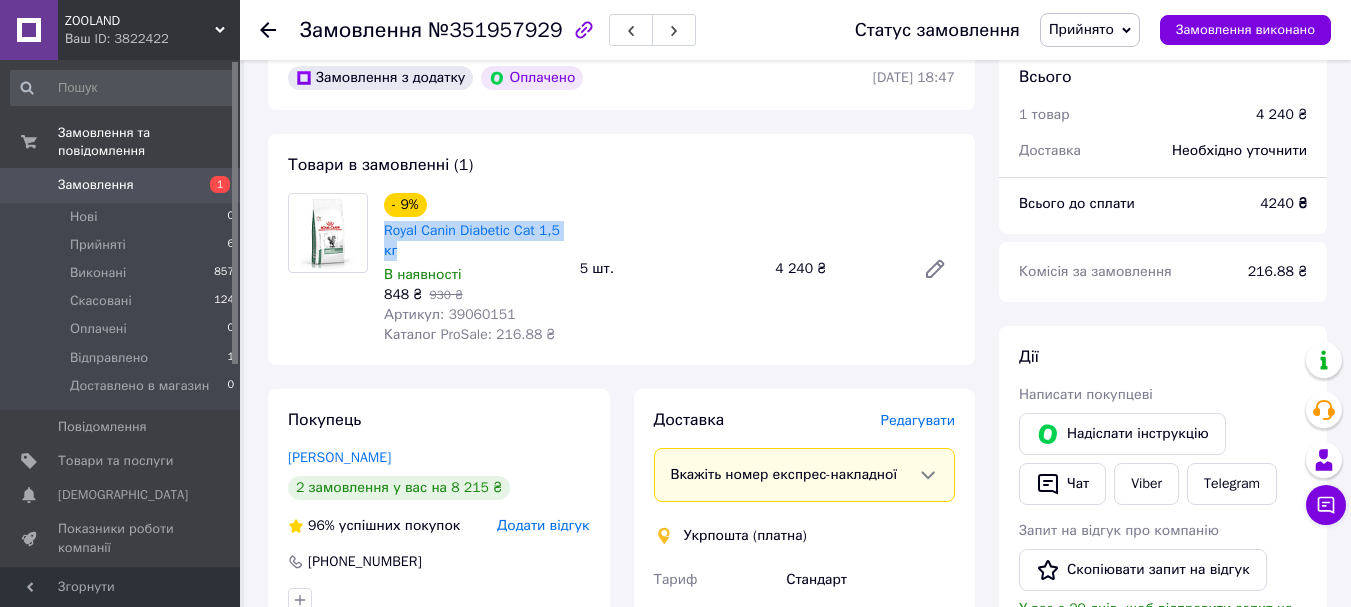 drag, startPoint x: 408, startPoint y: 258, endPoint x: 379, endPoint y: 234, distance: 37.64306 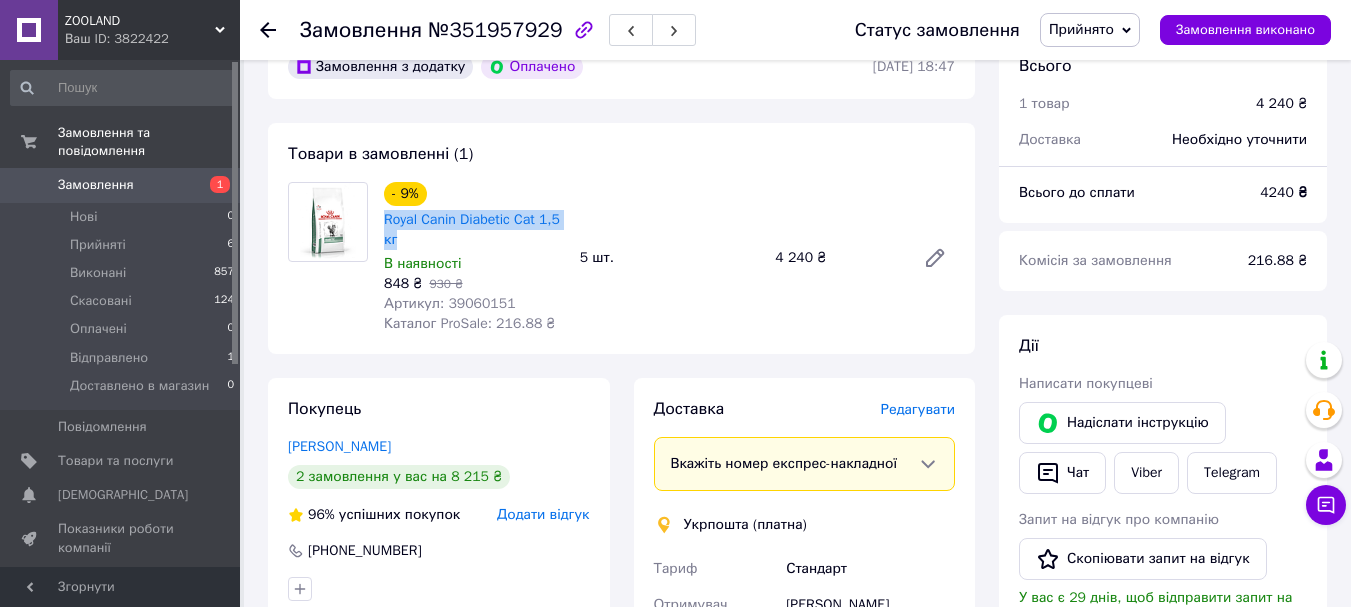 scroll, scrollTop: 0, scrollLeft: 0, axis: both 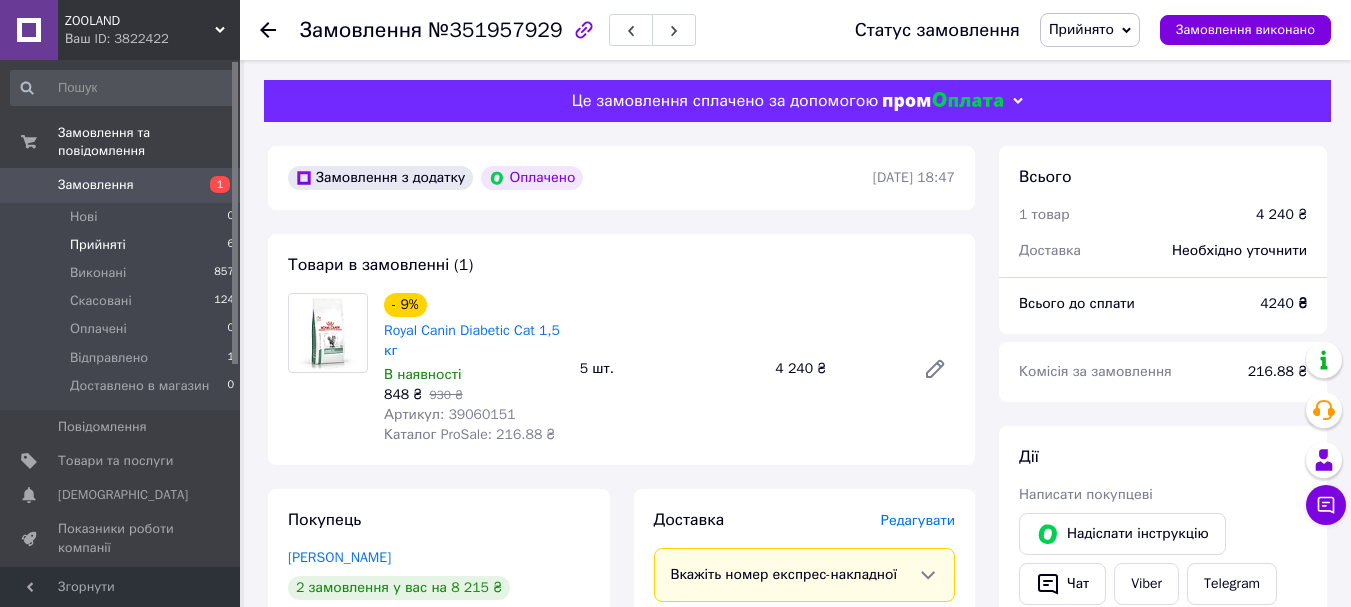 click on "Прийняті" at bounding box center [98, 245] 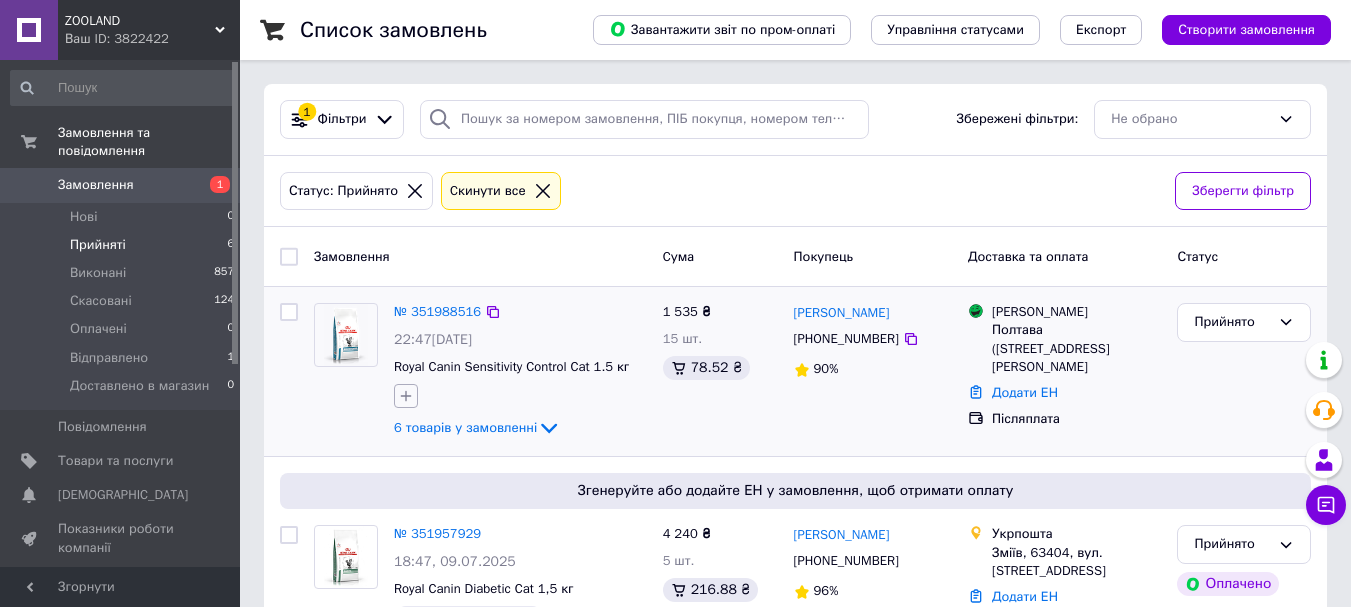 click 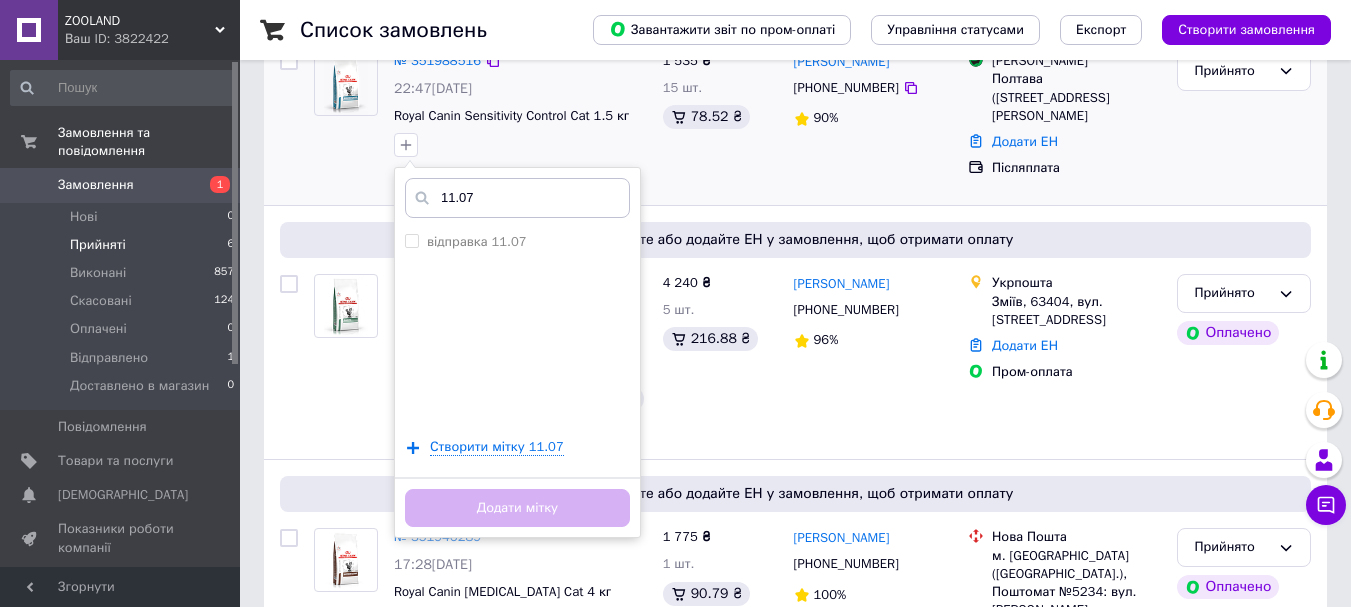 scroll, scrollTop: 300, scrollLeft: 0, axis: vertical 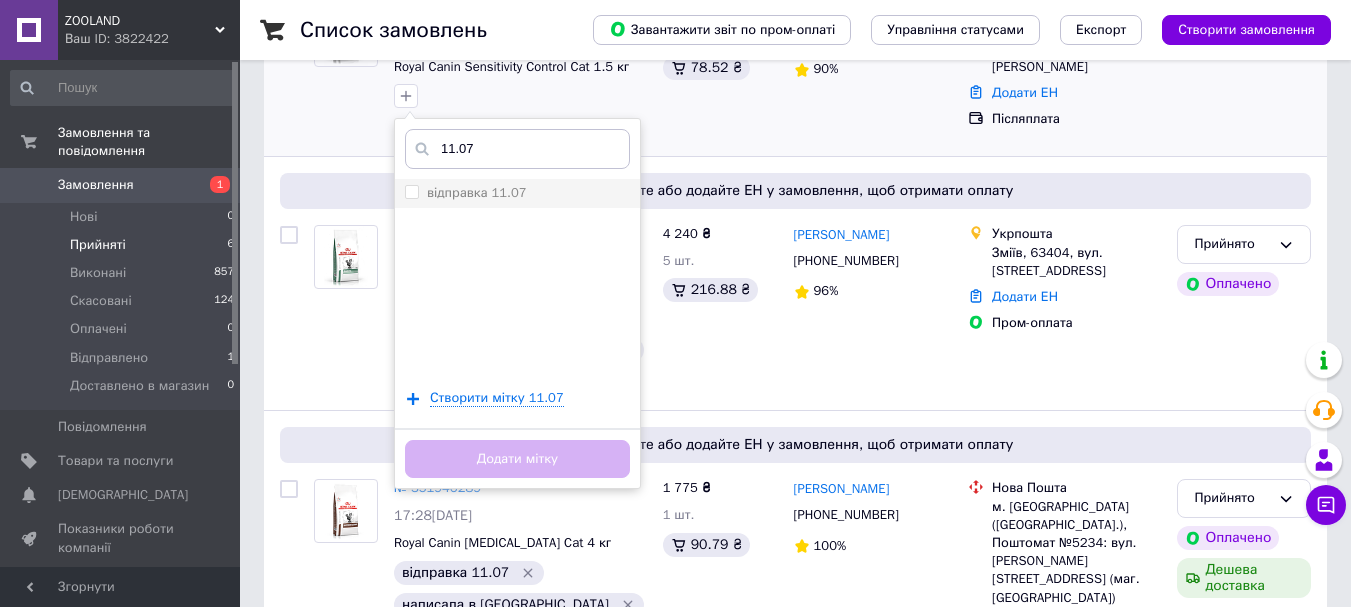 type on "11.07" 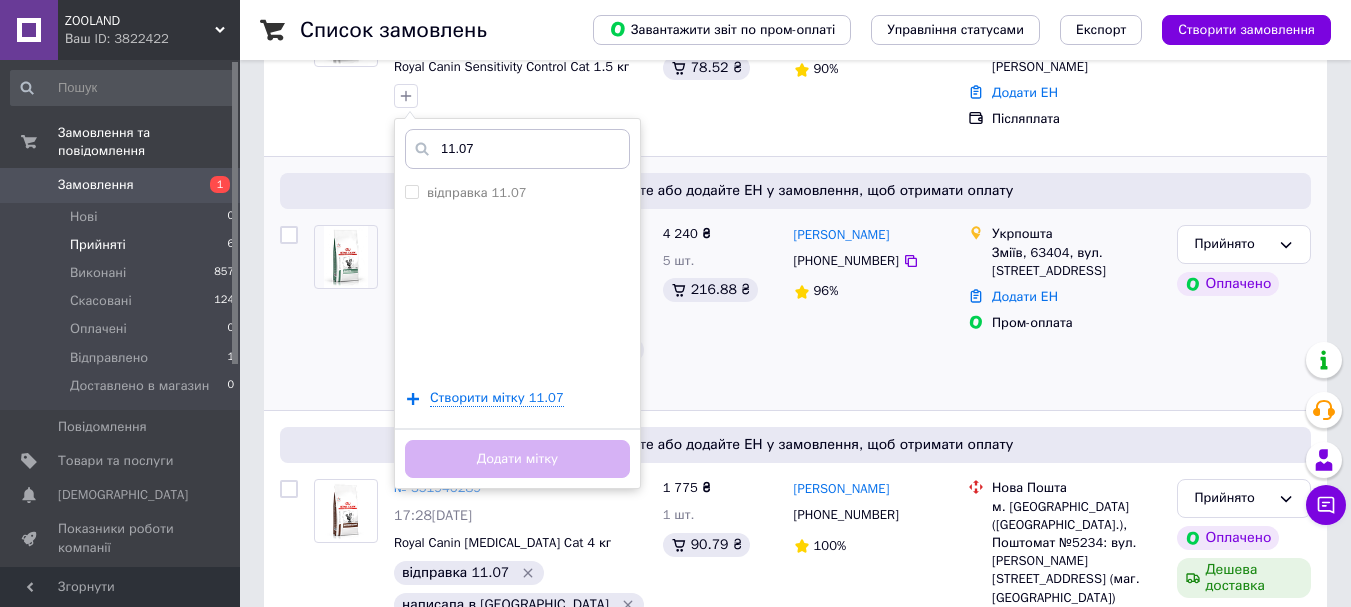 drag, startPoint x: 411, startPoint y: 189, endPoint x: 389, endPoint y: 204, distance: 26.627054 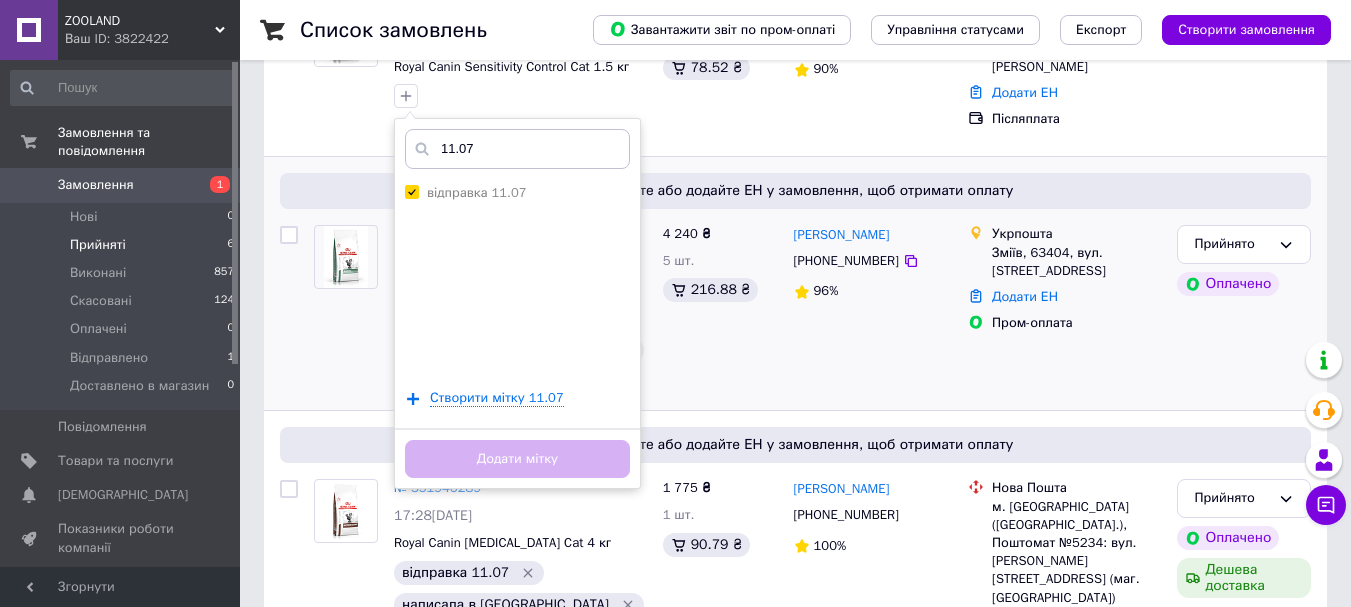 checkbox on "true" 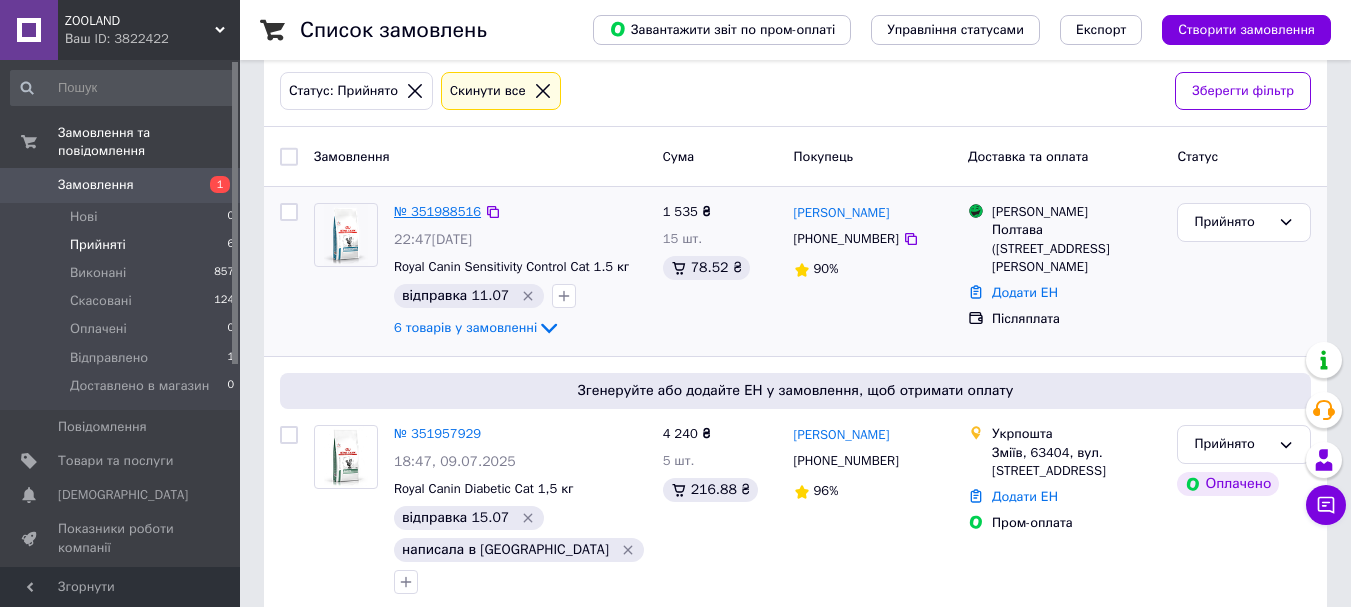 click on "№ 351988516" at bounding box center (437, 211) 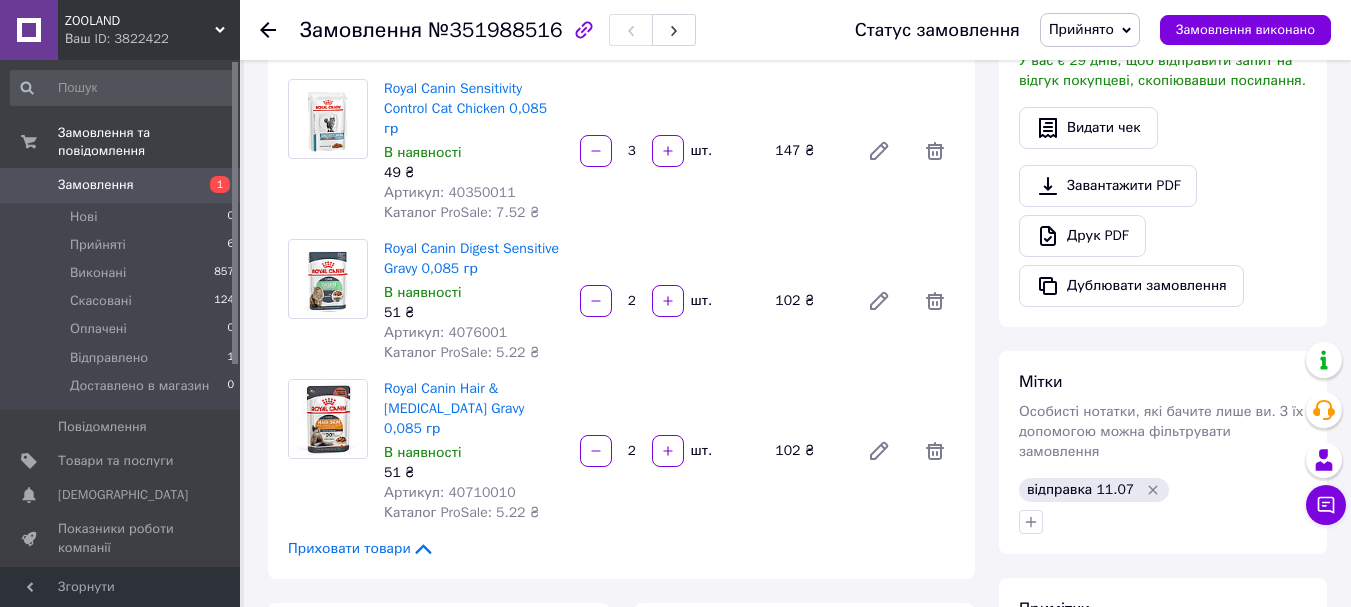 scroll, scrollTop: 900, scrollLeft: 0, axis: vertical 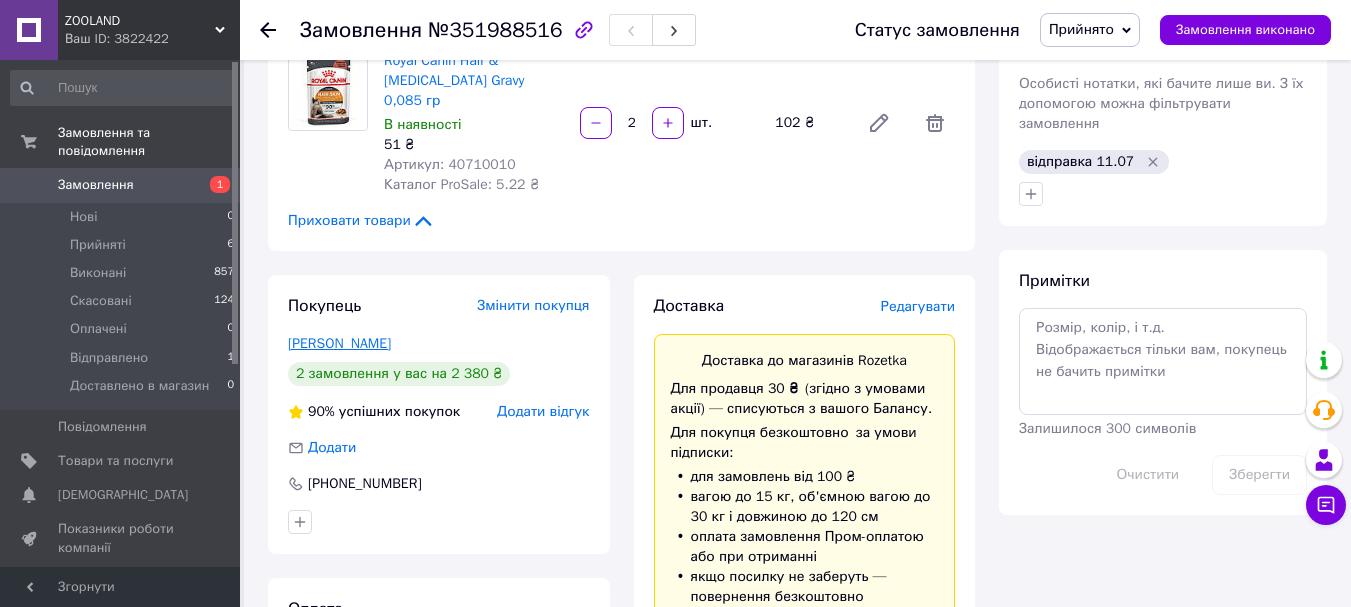 click on "Шкурат Виктория" at bounding box center (339, 343) 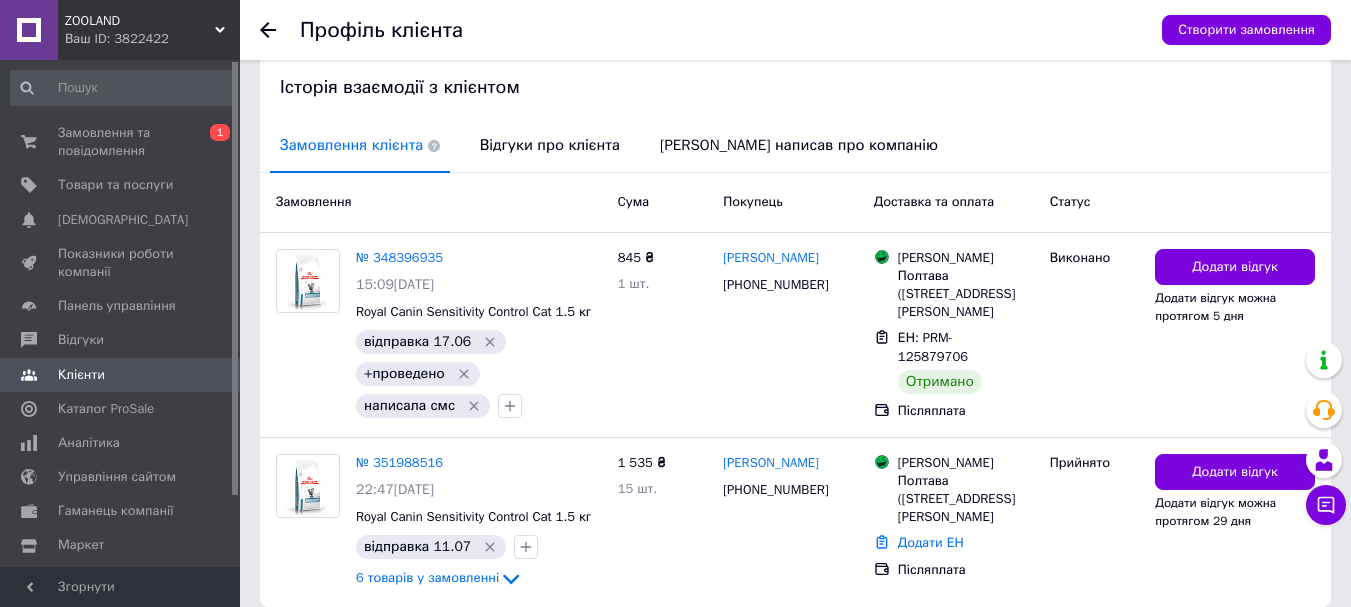 scroll, scrollTop: 480, scrollLeft: 0, axis: vertical 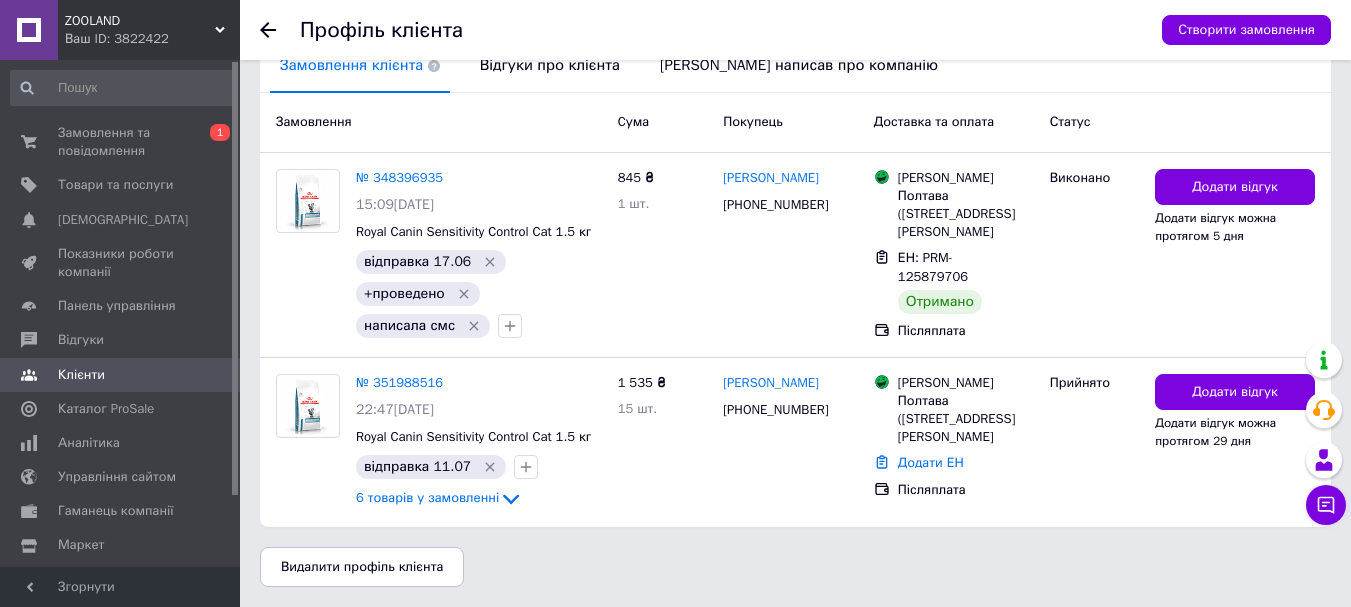 click 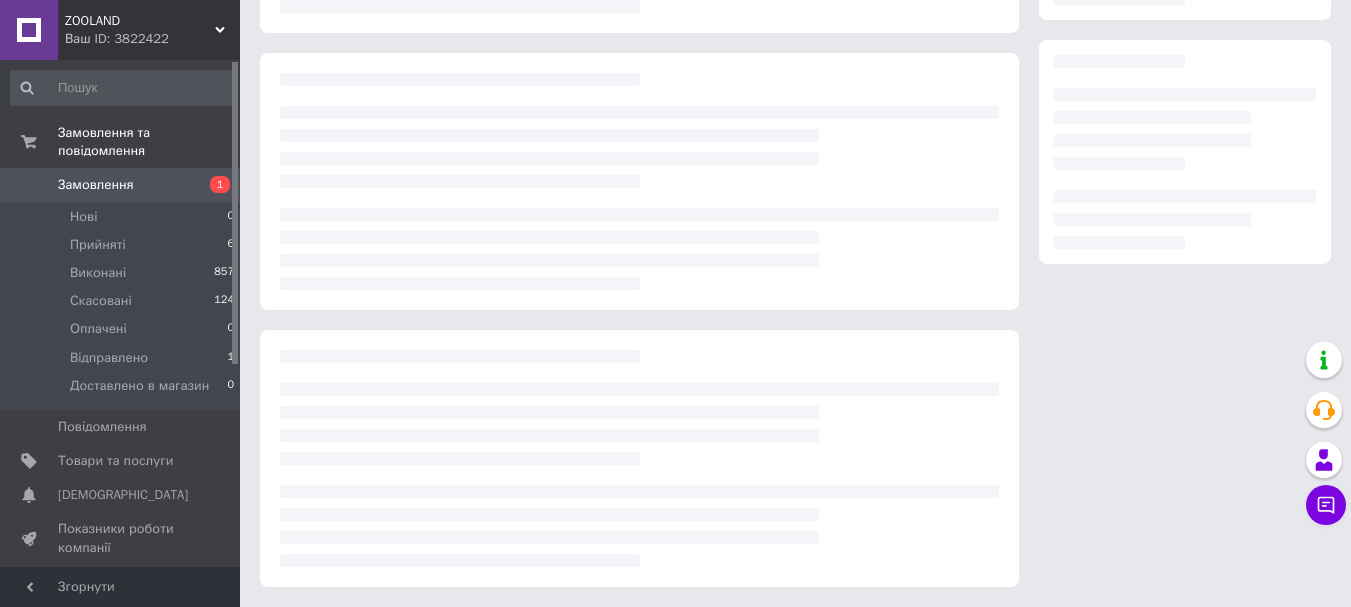 scroll, scrollTop: 307, scrollLeft: 0, axis: vertical 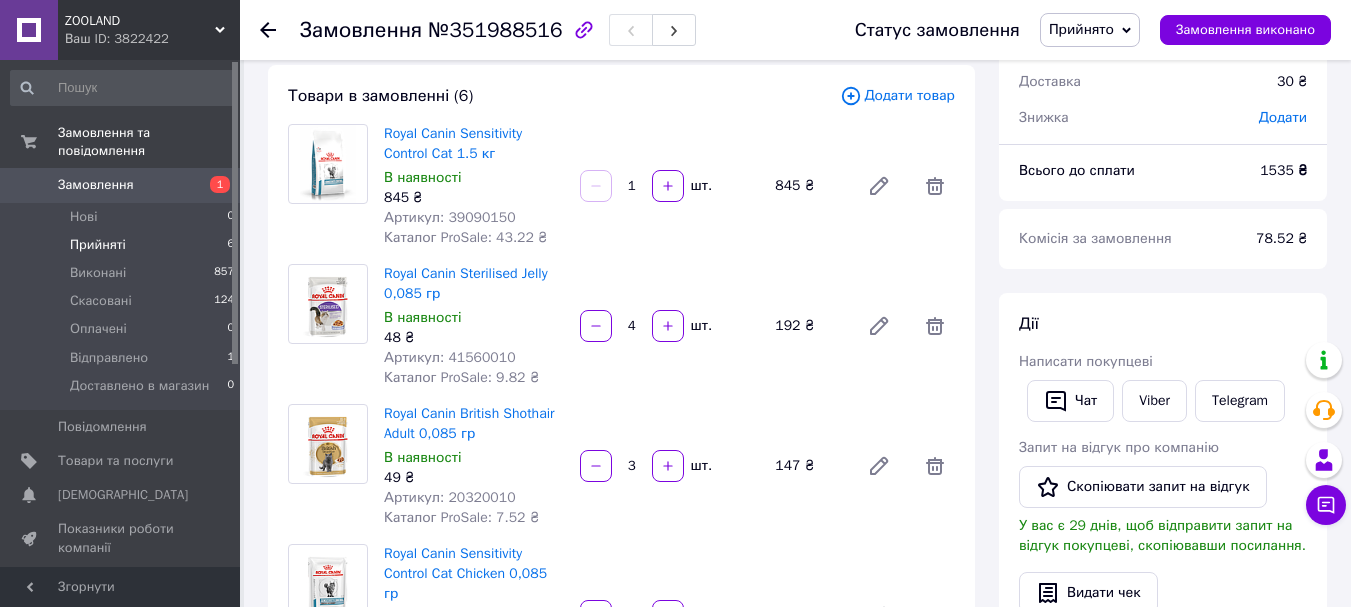 click on "Прийняті" at bounding box center (98, 245) 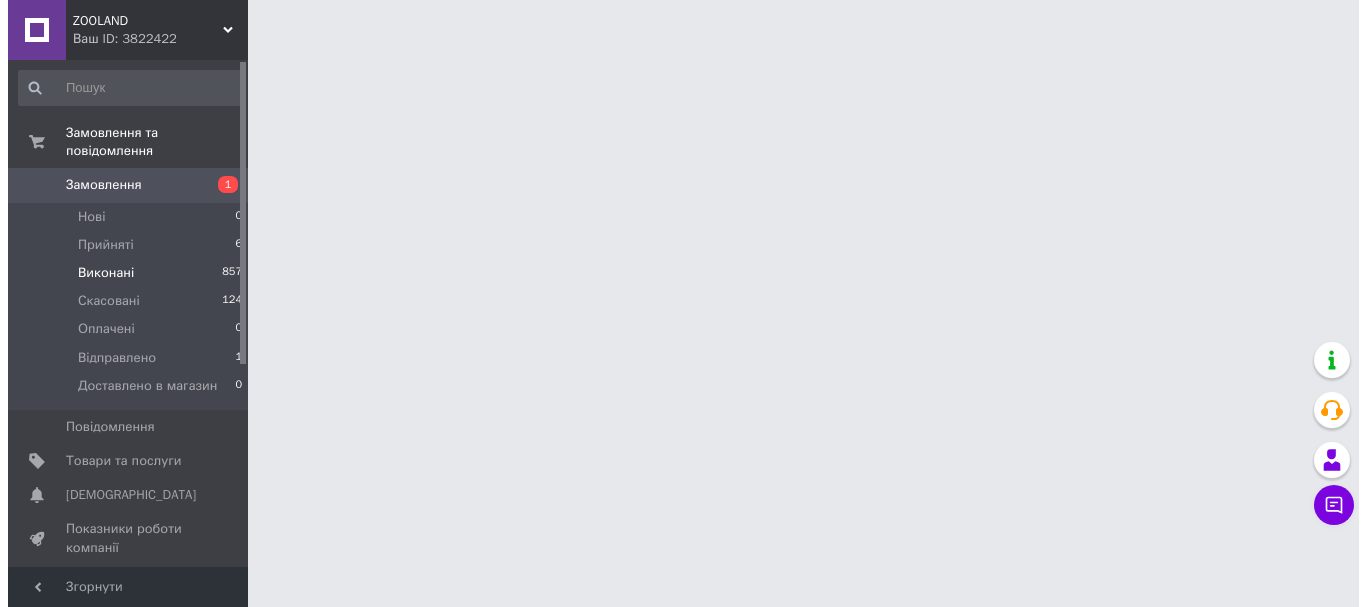 scroll, scrollTop: 0, scrollLeft: 0, axis: both 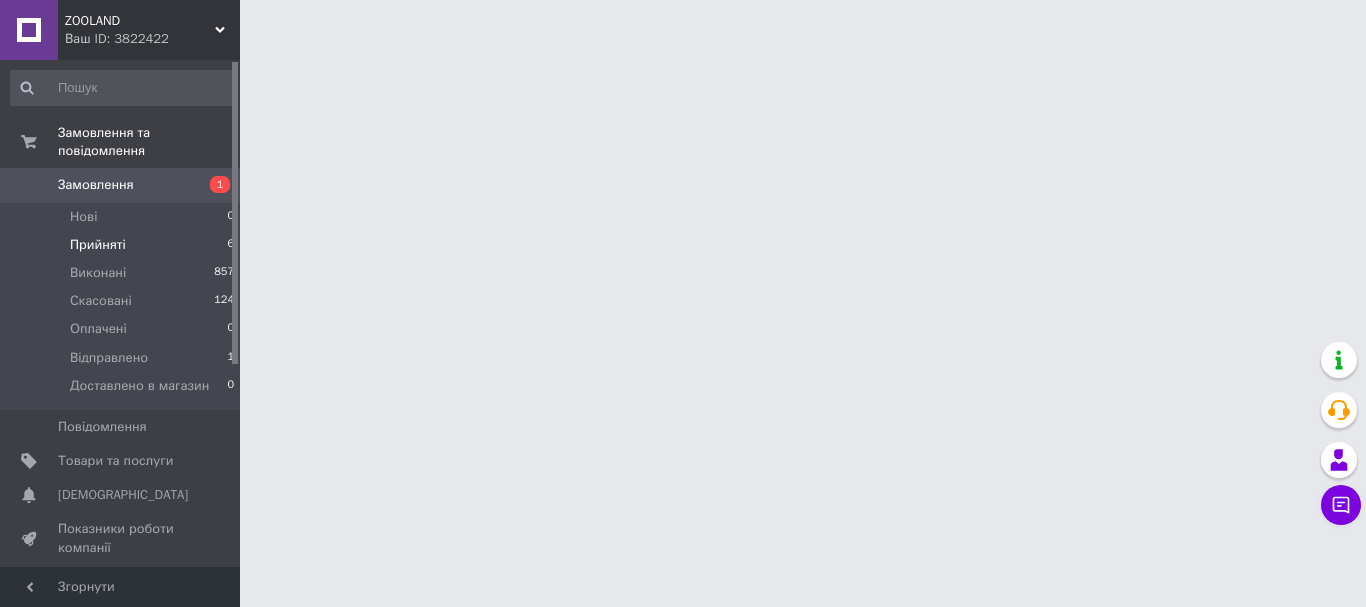 click on "Прийняті 6" at bounding box center [123, 245] 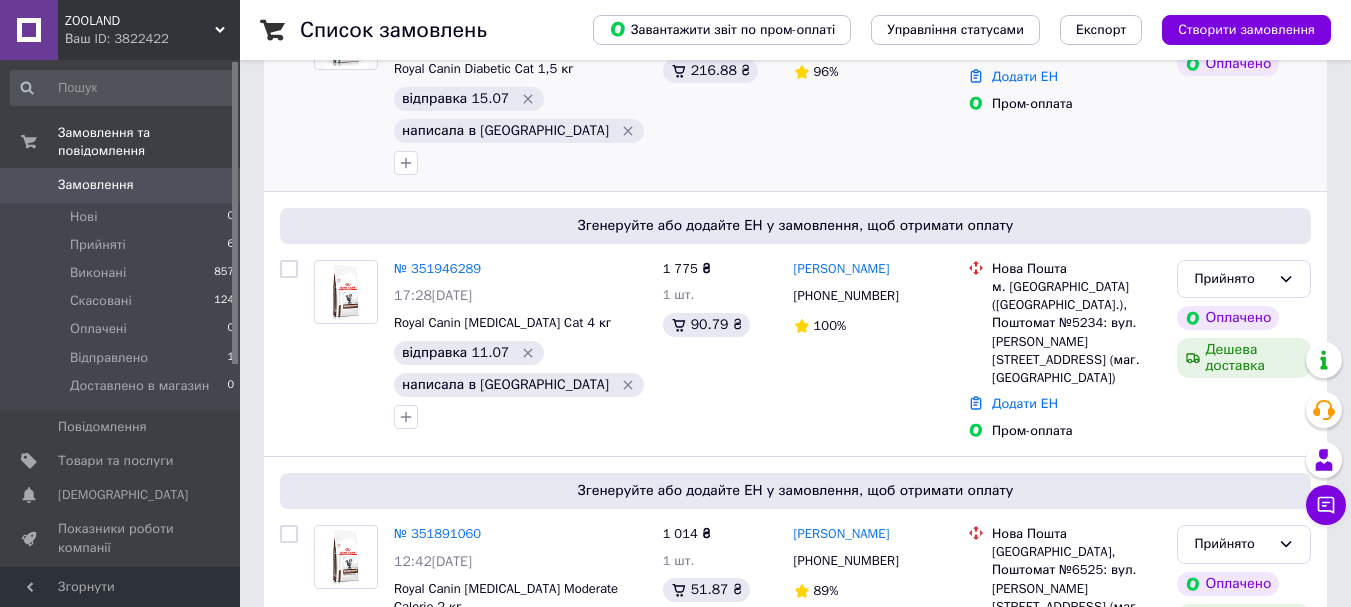scroll, scrollTop: 500, scrollLeft: 0, axis: vertical 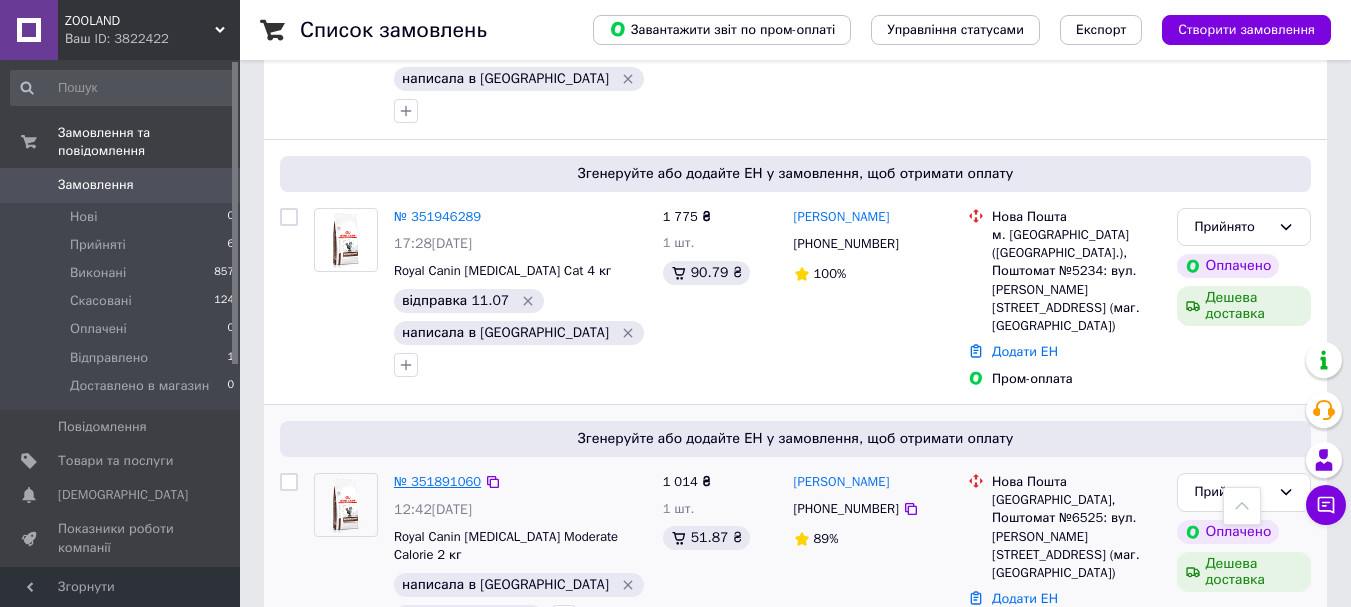 click on "№ 351891060" at bounding box center [437, 481] 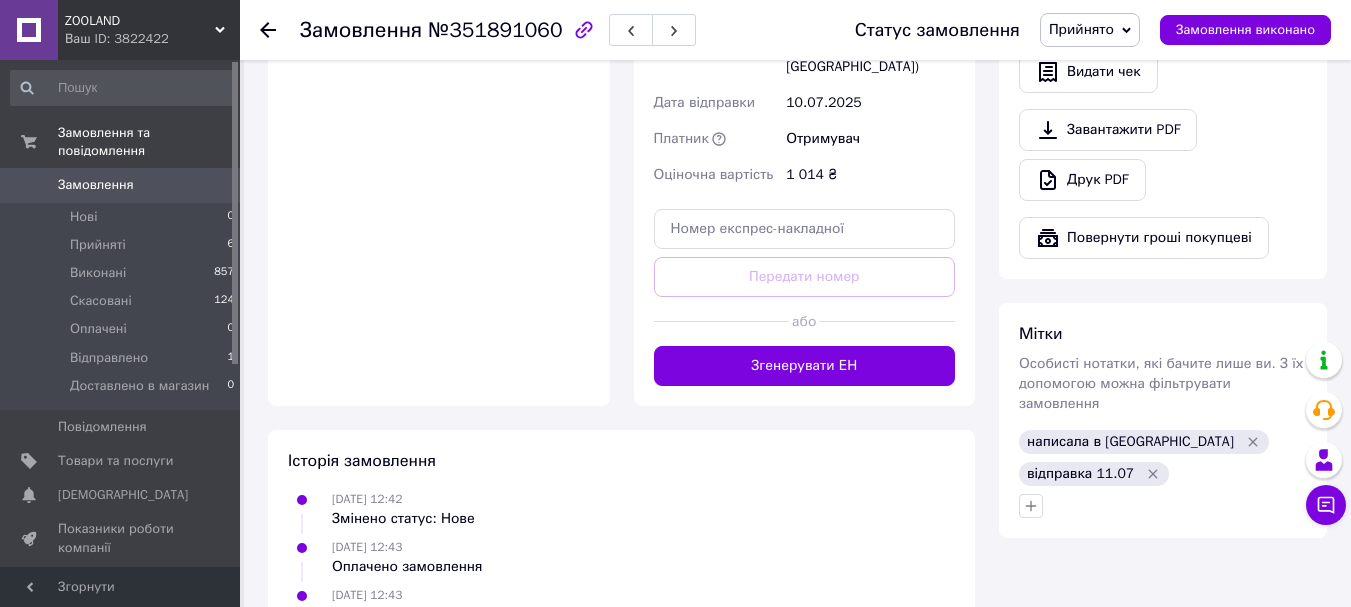 scroll, scrollTop: 1000, scrollLeft: 0, axis: vertical 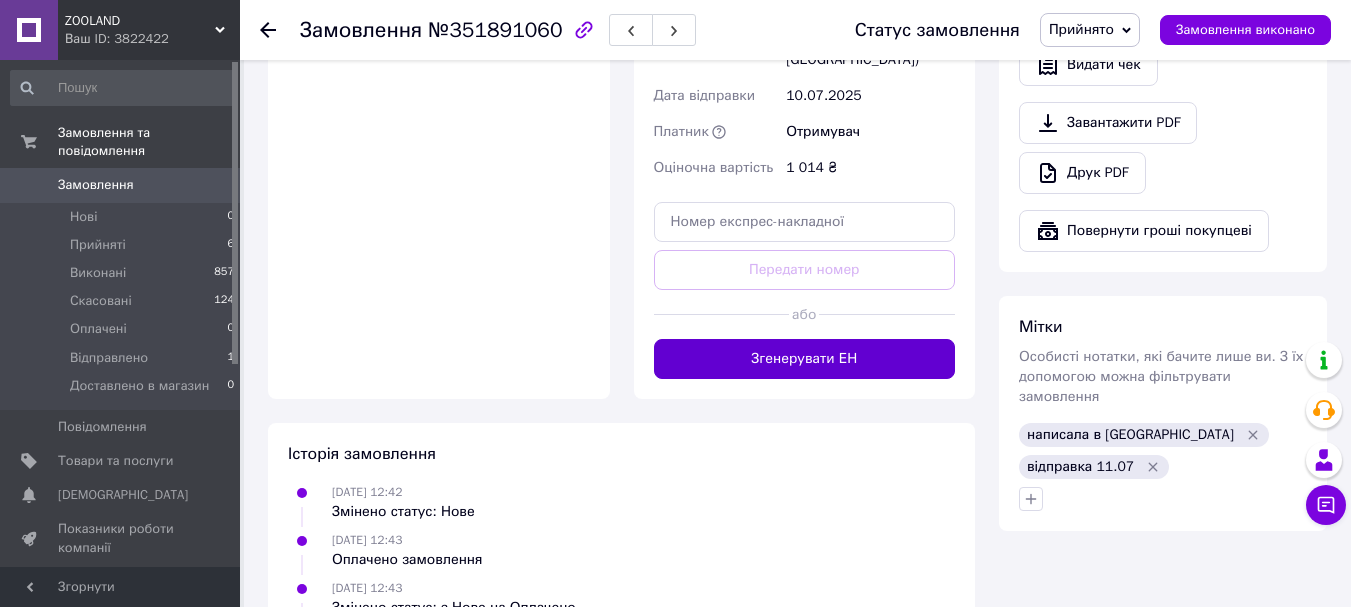 click on "Згенерувати ЕН" at bounding box center (805, 359) 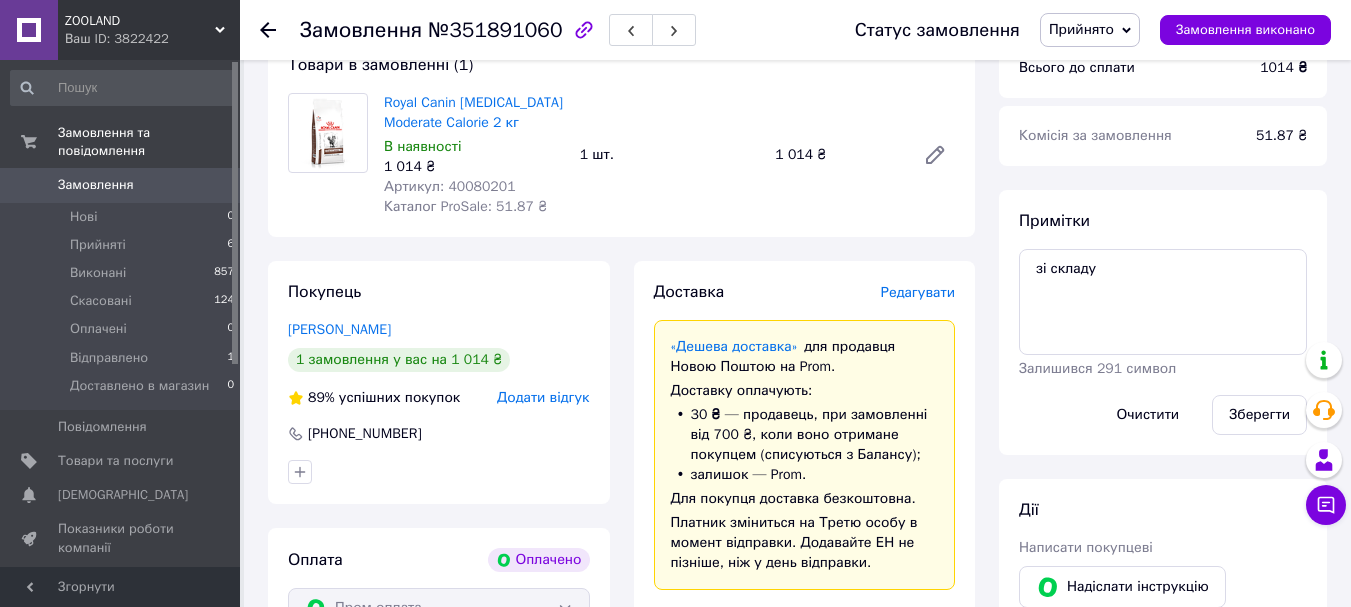 scroll, scrollTop: 100, scrollLeft: 0, axis: vertical 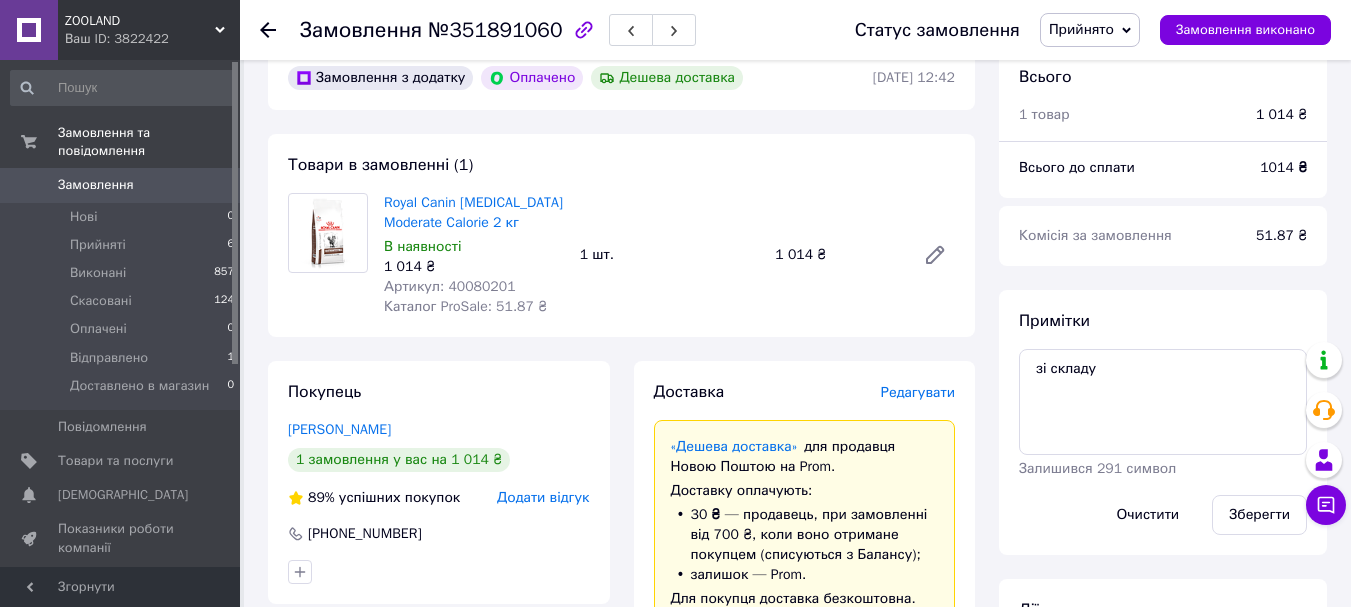 drag, startPoint x: 545, startPoint y: 228, endPoint x: 378, endPoint y: 208, distance: 168.19334 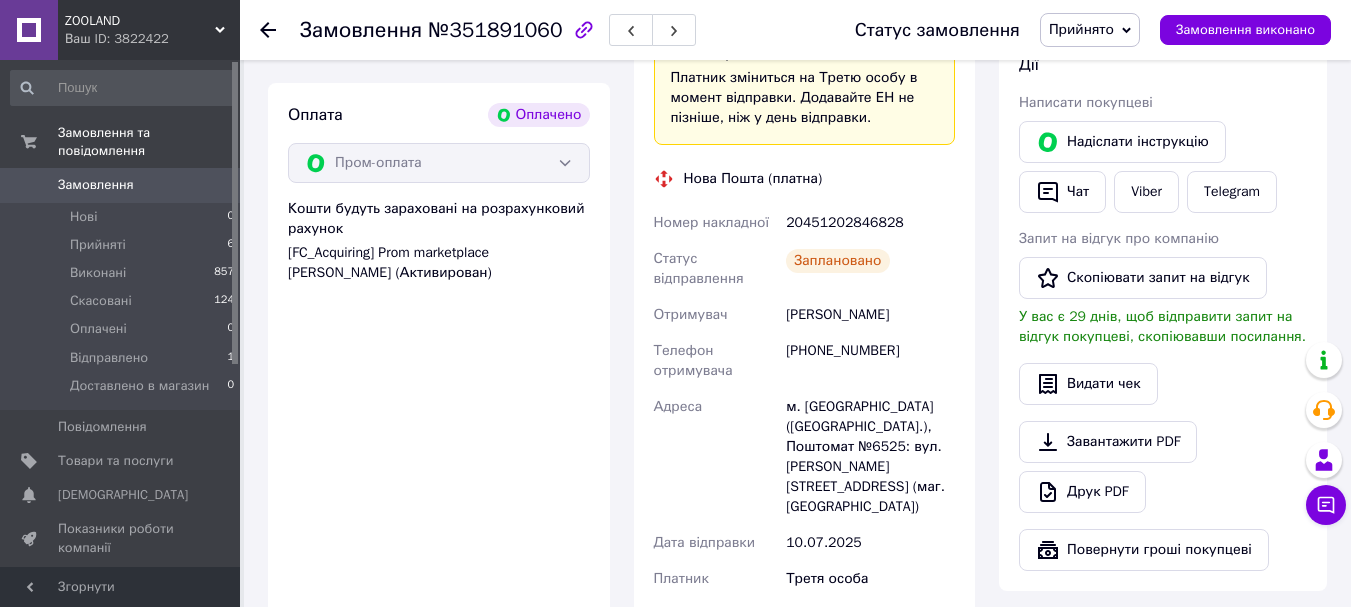 scroll, scrollTop: 700, scrollLeft: 0, axis: vertical 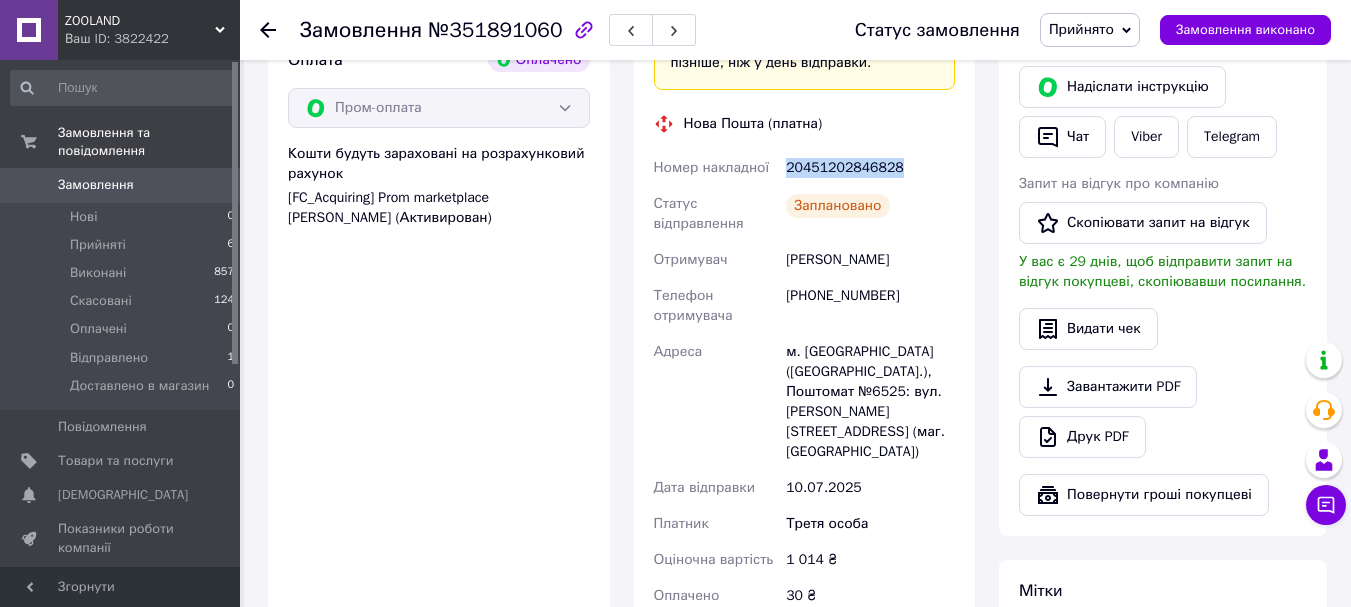 drag, startPoint x: 908, startPoint y: 169, endPoint x: 777, endPoint y: 176, distance: 131.18689 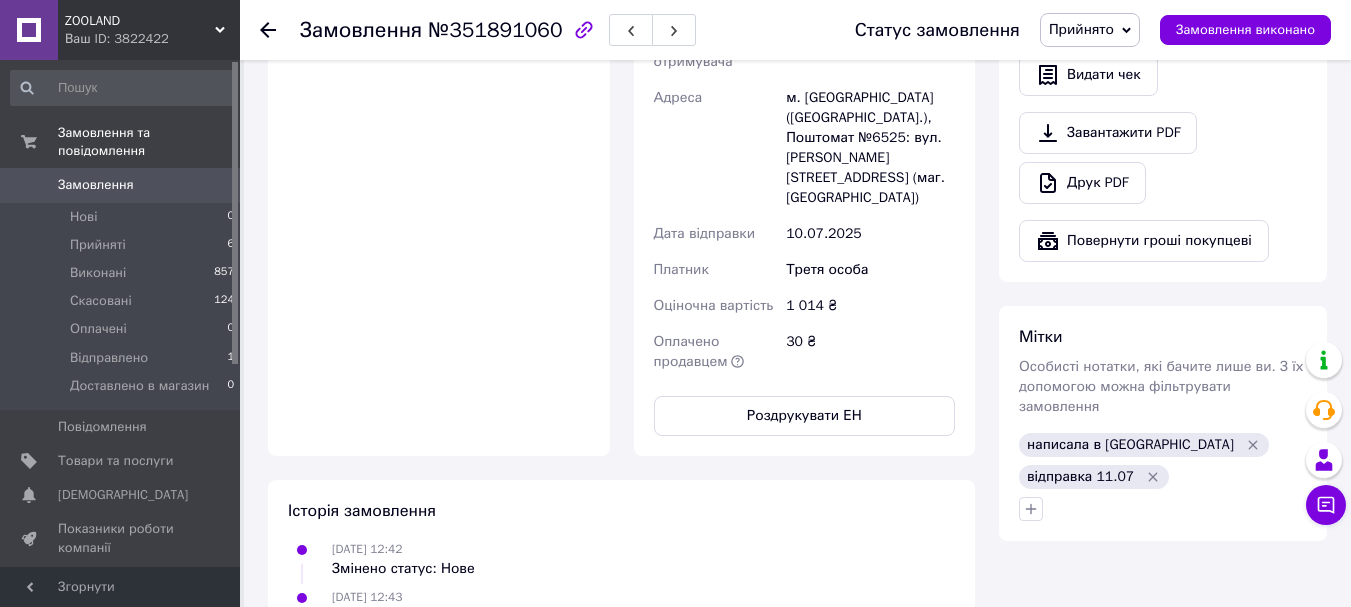 scroll, scrollTop: 1000, scrollLeft: 0, axis: vertical 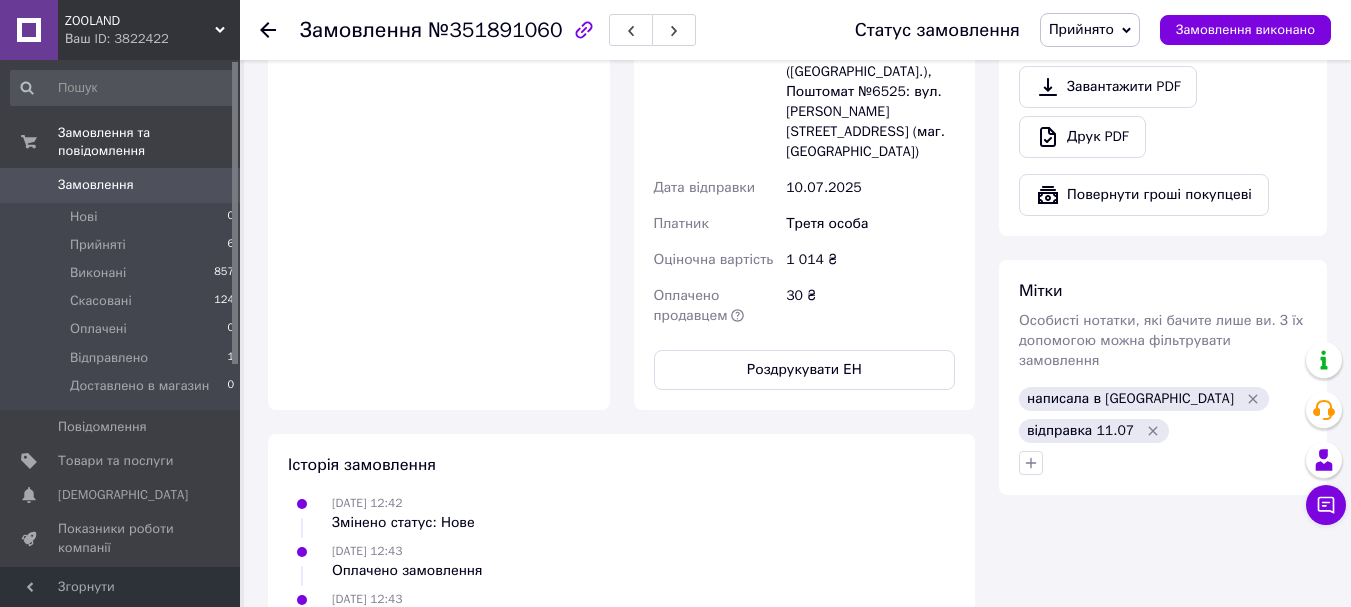 click 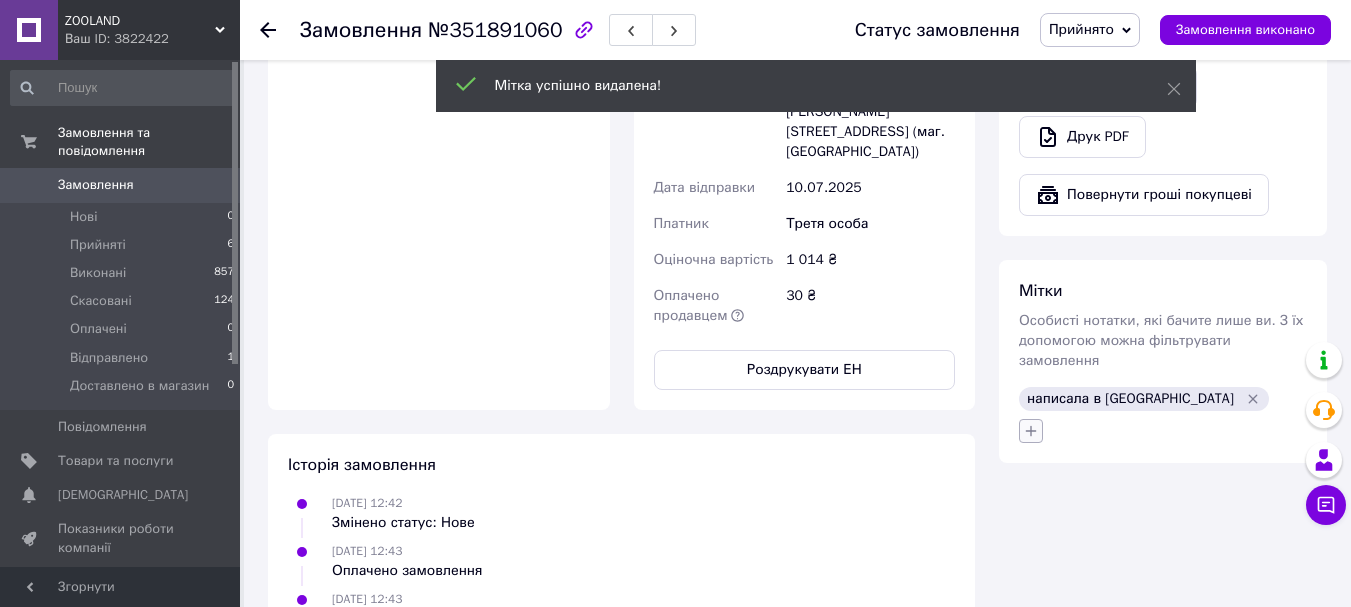 click at bounding box center [1031, 431] 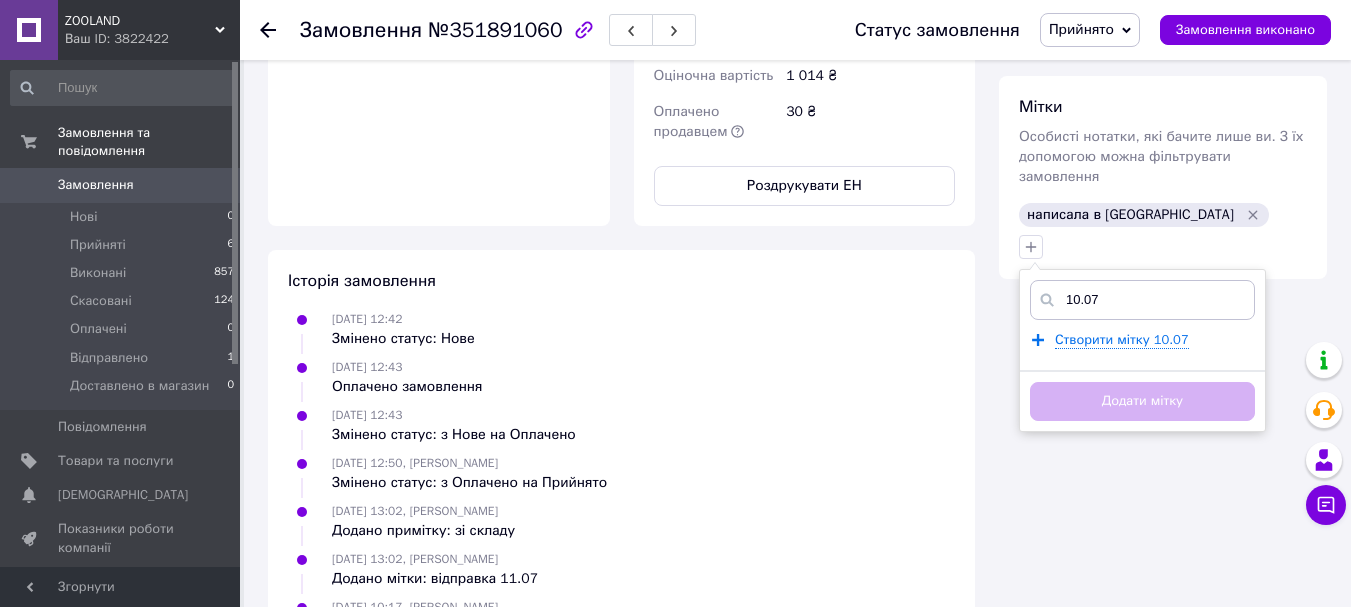 scroll, scrollTop: 1200, scrollLeft: 0, axis: vertical 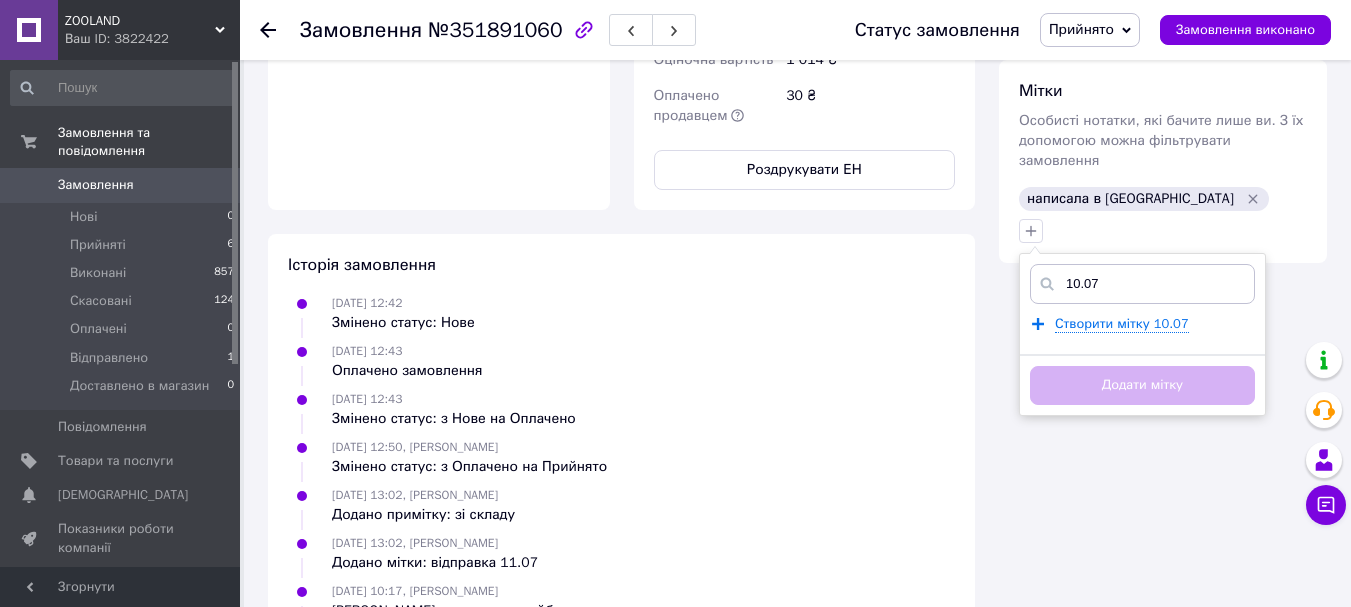 click on "10.07" at bounding box center [1142, 284] 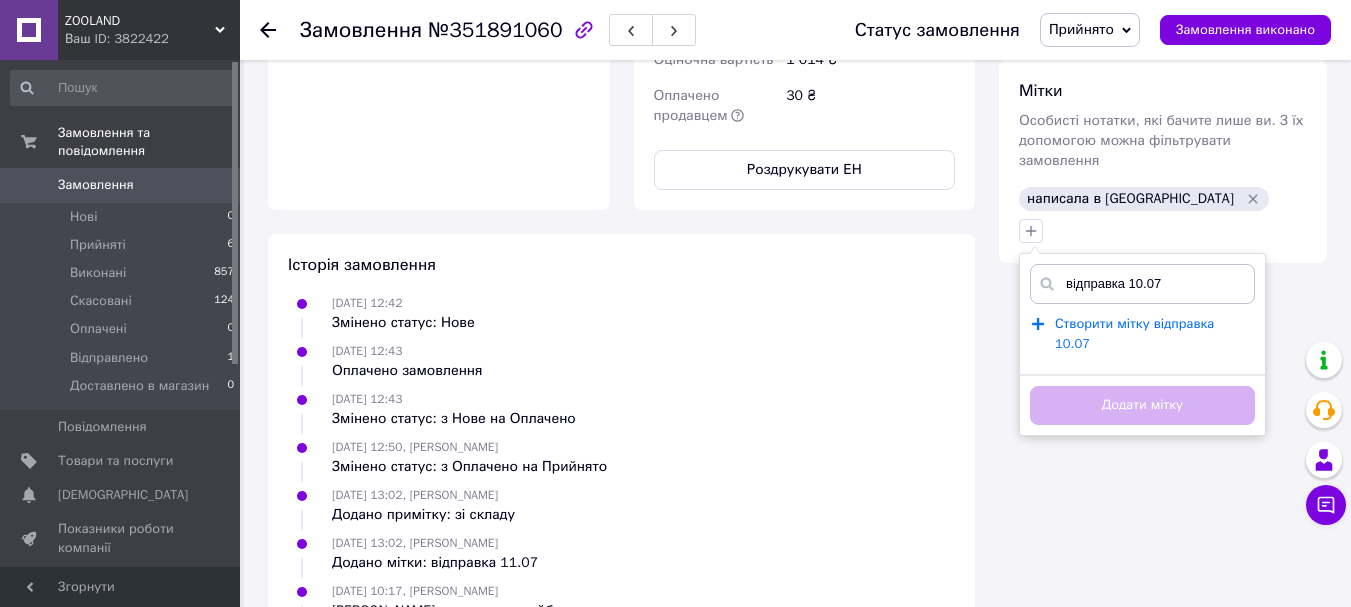 type on "відправка 10.07" 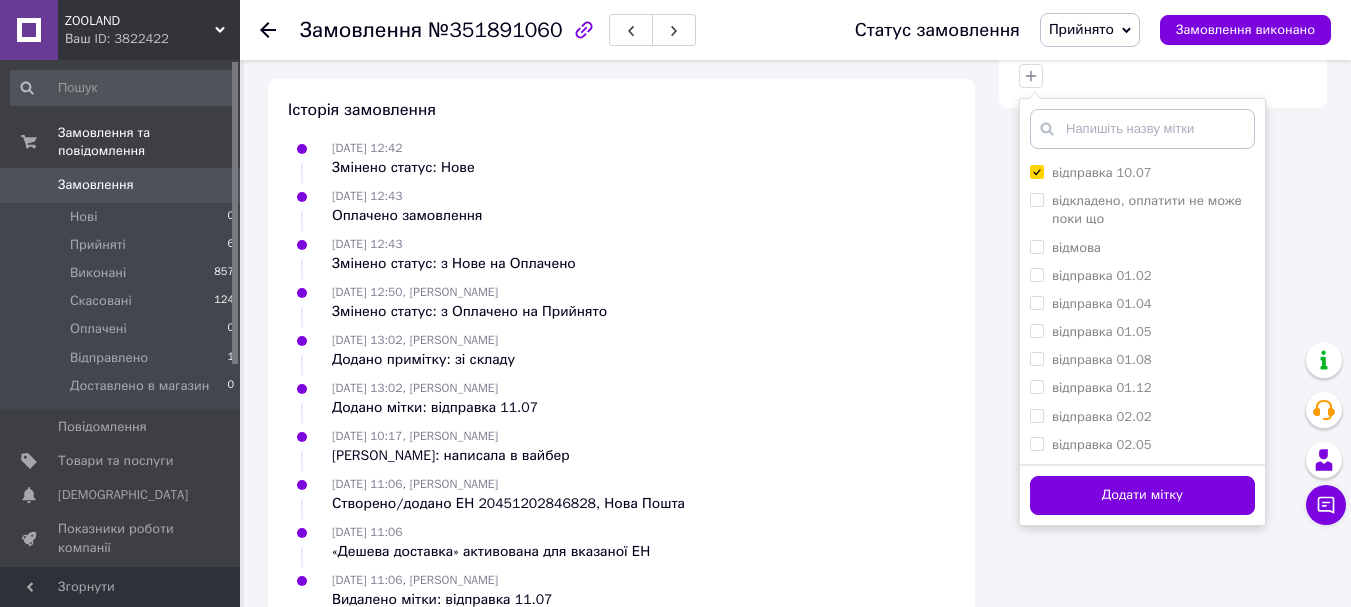 scroll, scrollTop: 1362, scrollLeft: 0, axis: vertical 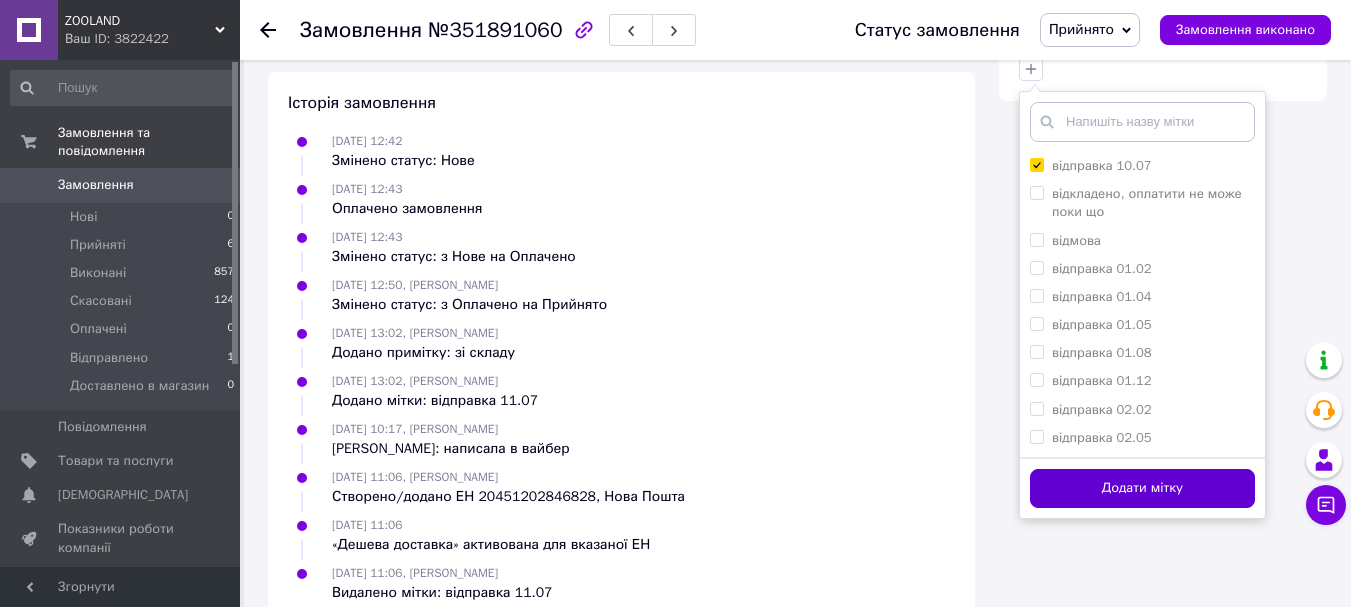 click on "Додати мітку" at bounding box center (1142, 488) 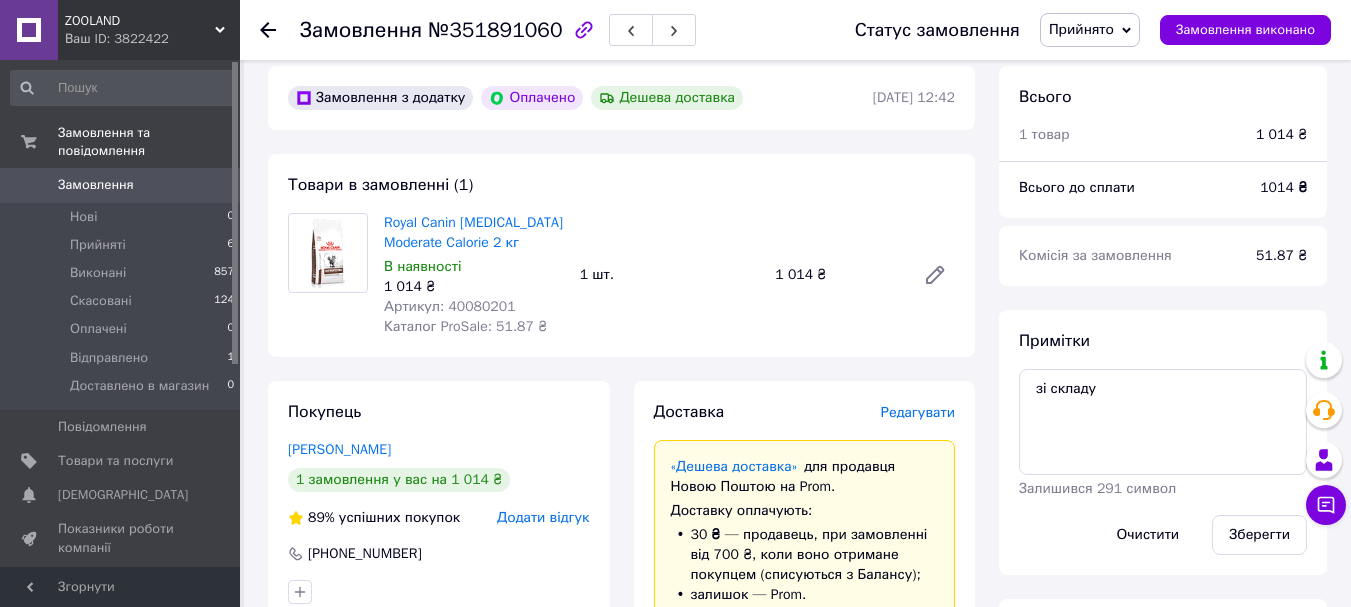 scroll, scrollTop: 0, scrollLeft: 0, axis: both 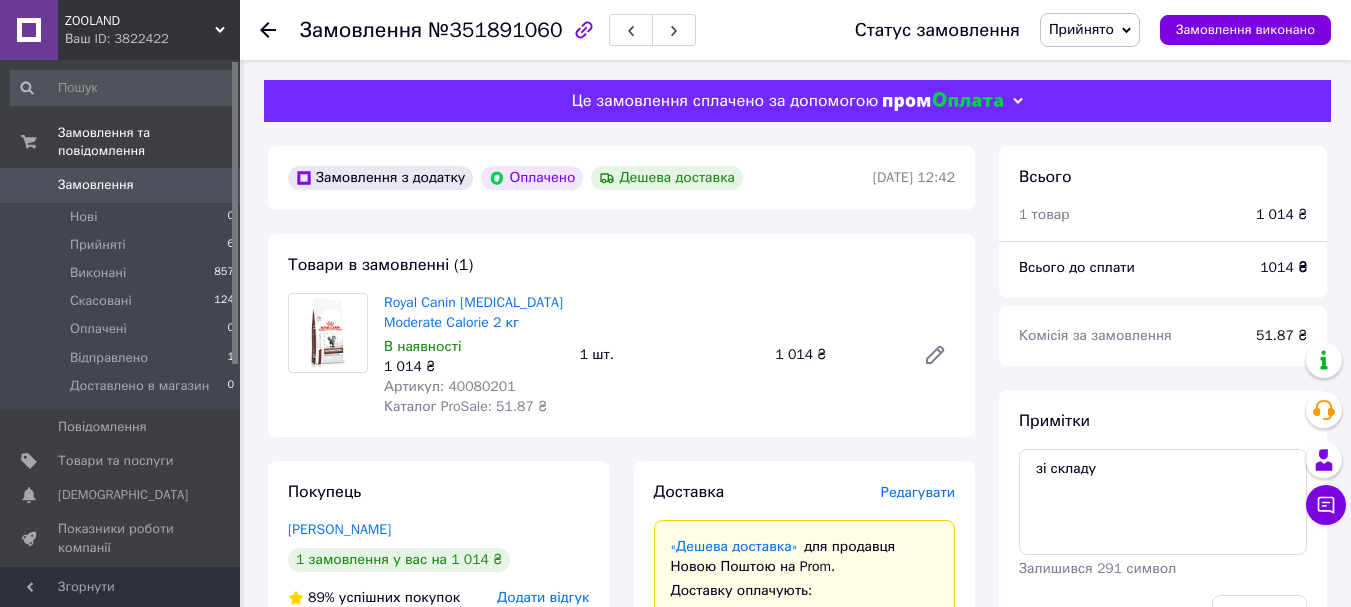 click on "Артикул: 40080201" at bounding box center [450, 386] 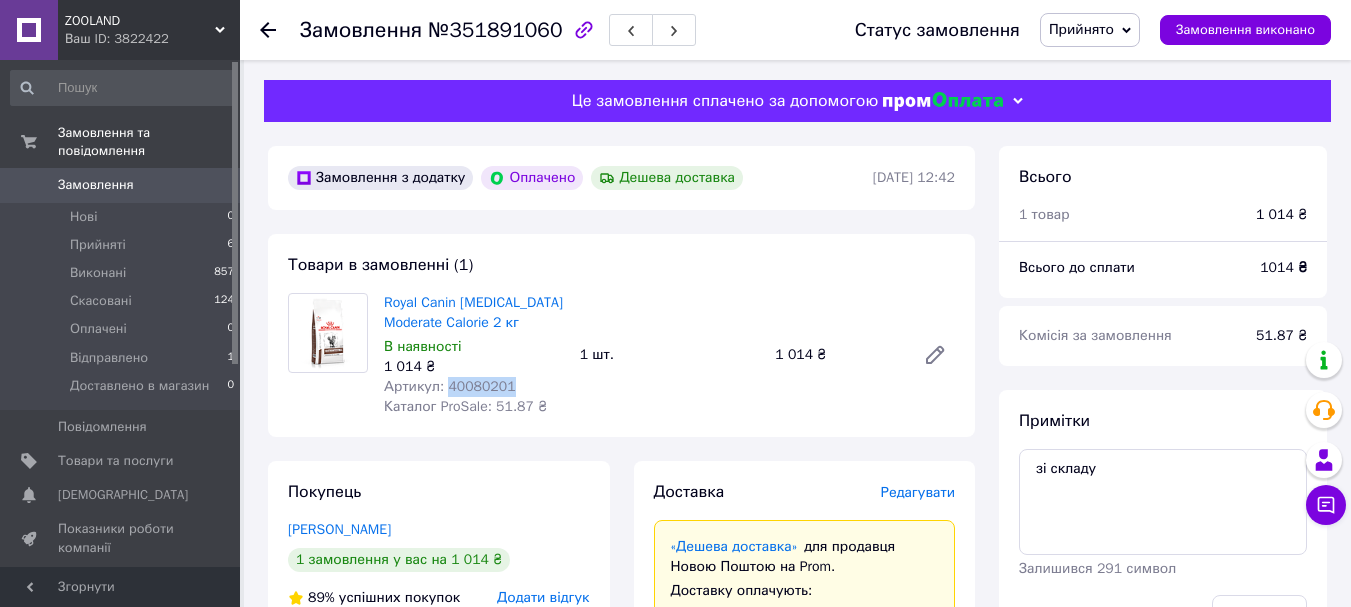 click on "Артикул: 40080201" at bounding box center [450, 386] 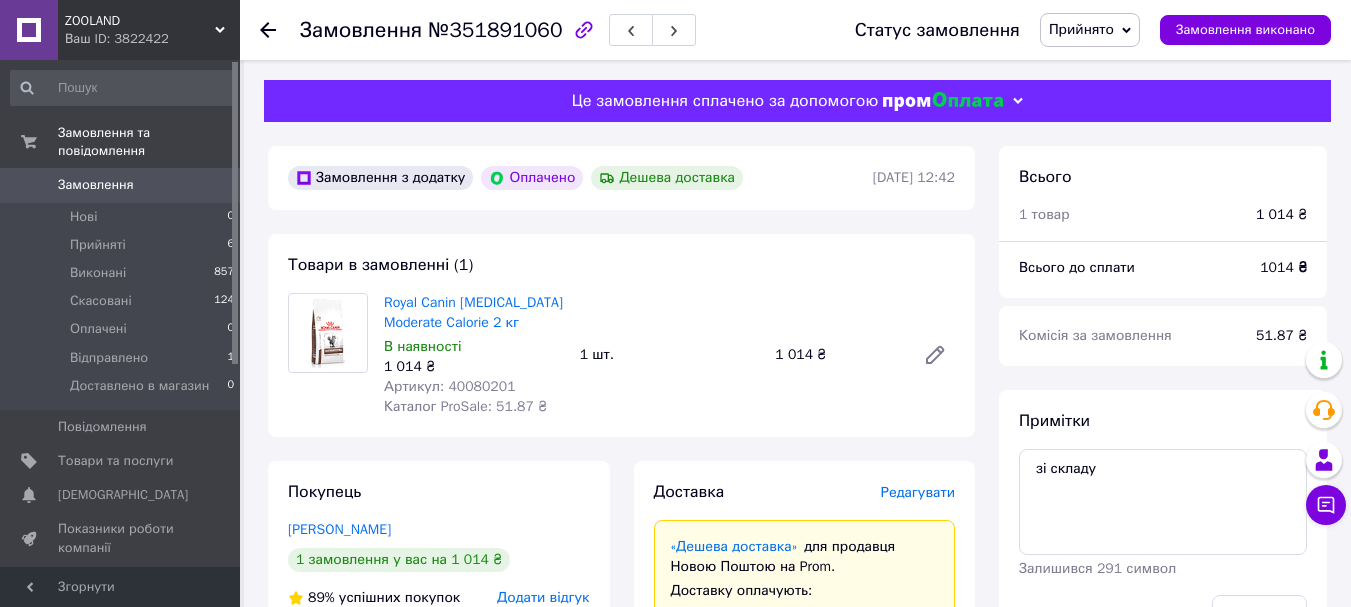 click 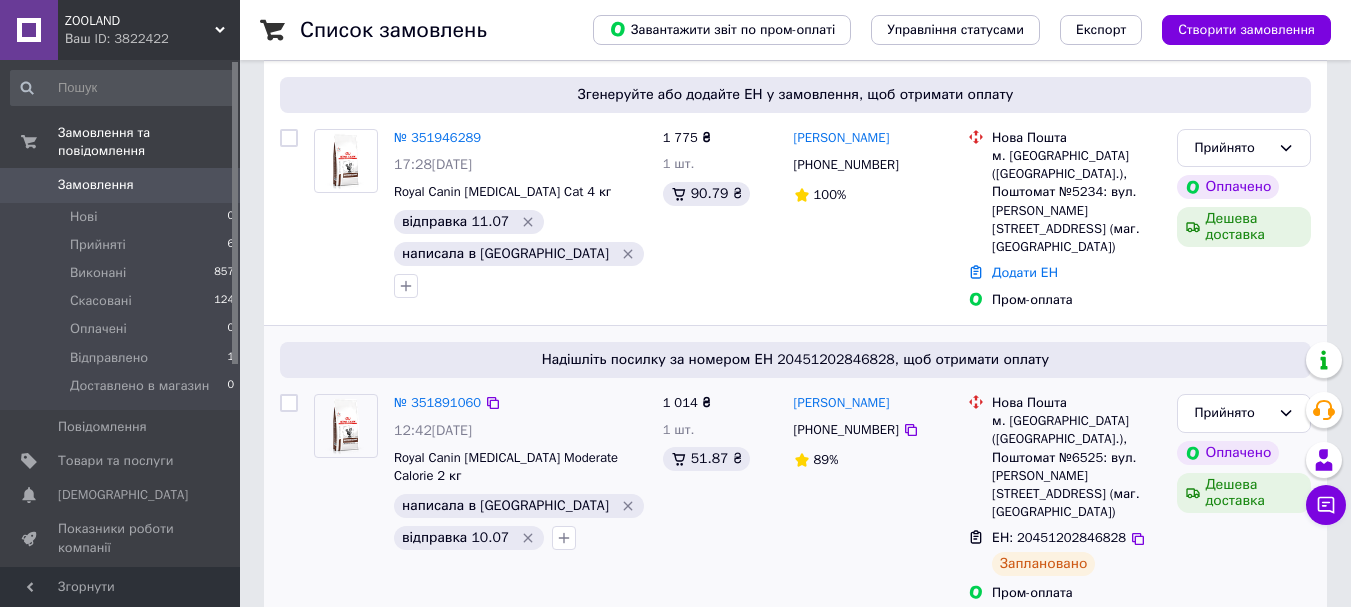 scroll, scrollTop: 600, scrollLeft: 0, axis: vertical 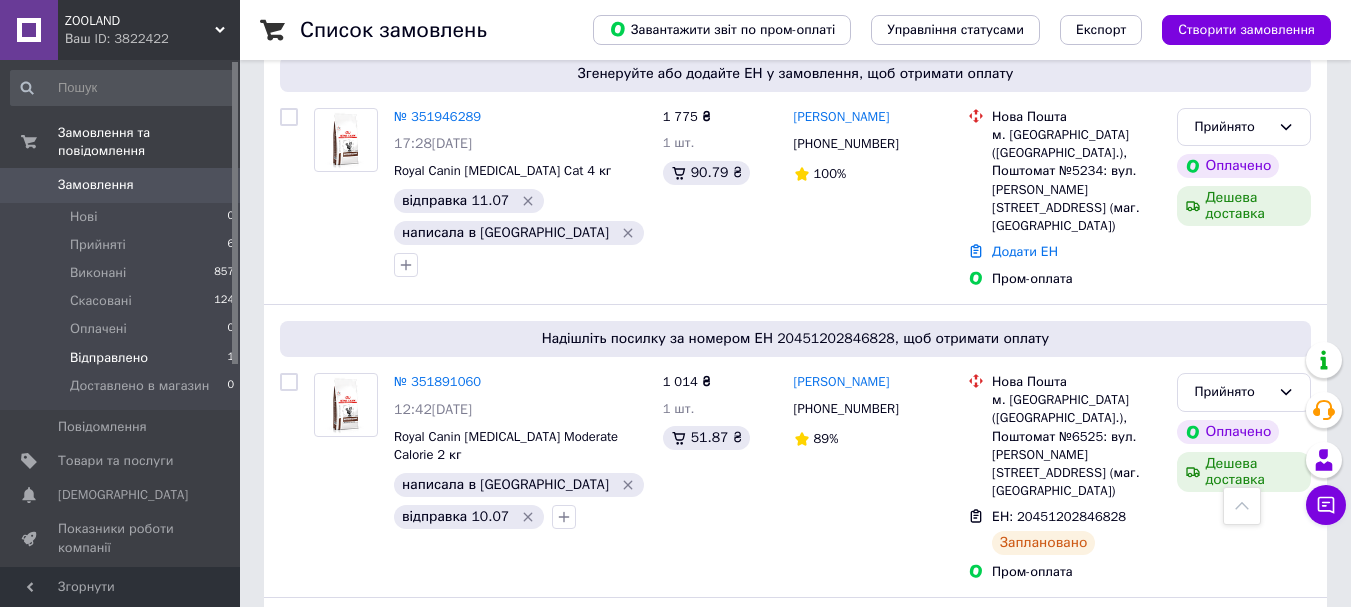 click on "Відправлено" at bounding box center [109, 358] 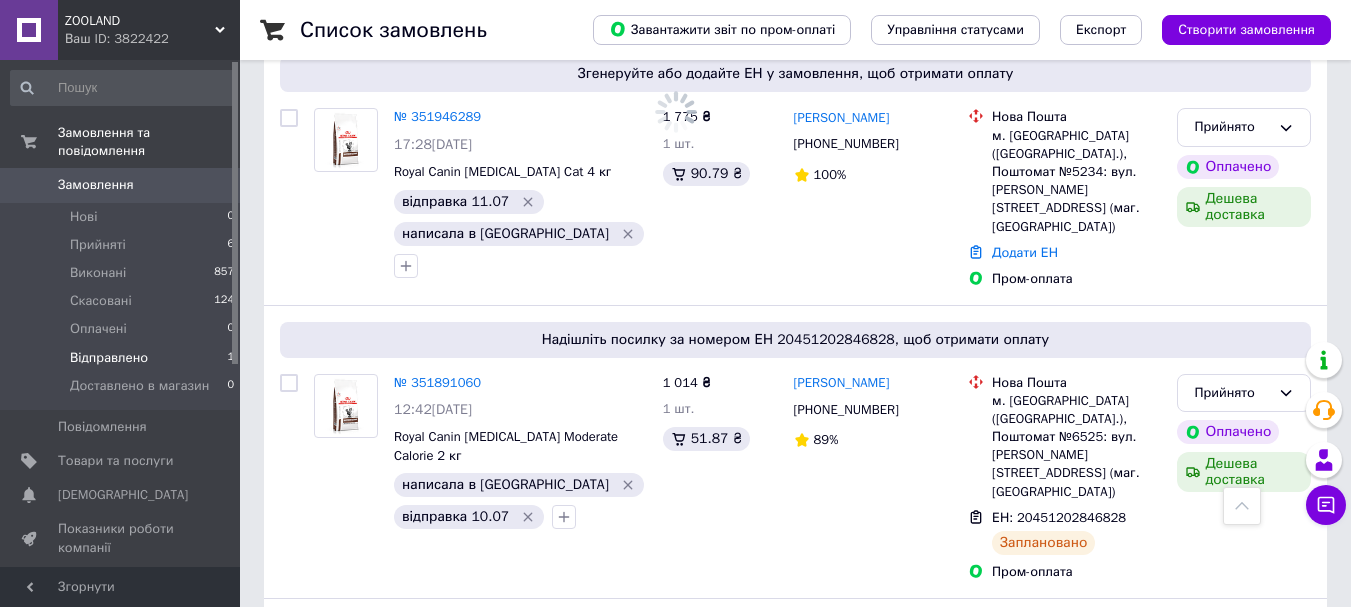 scroll, scrollTop: 0, scrollLeft: 0, axis: both 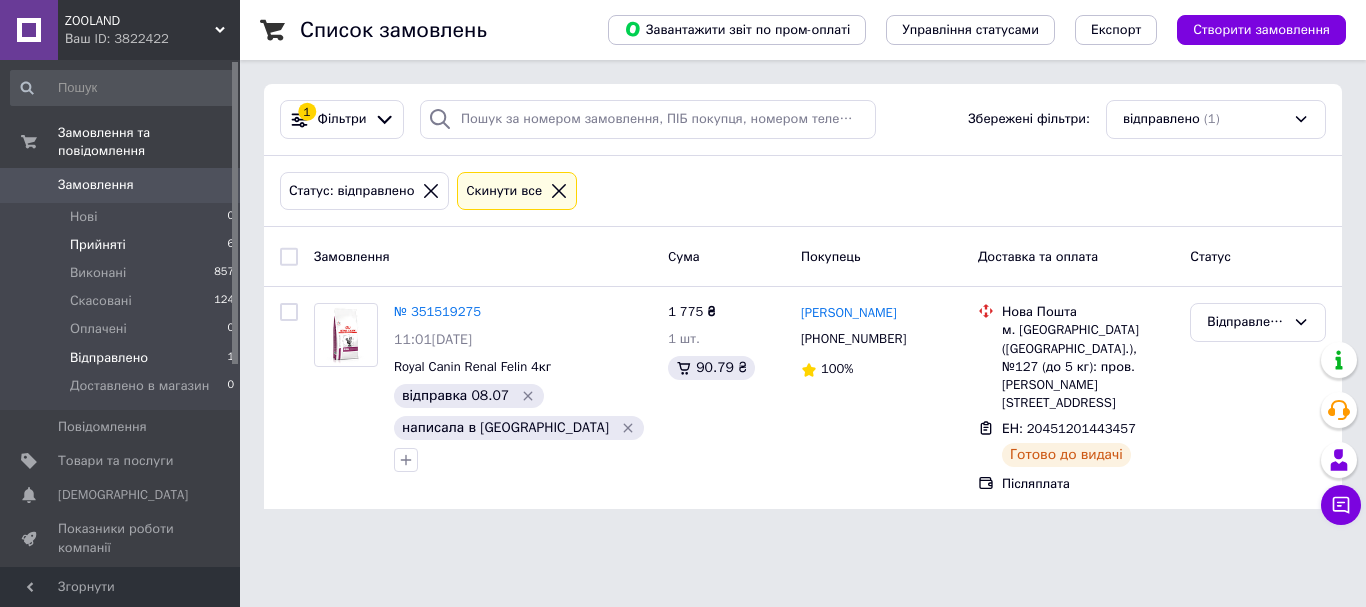 click on "Прийняті" at bounding box center (98, 245) 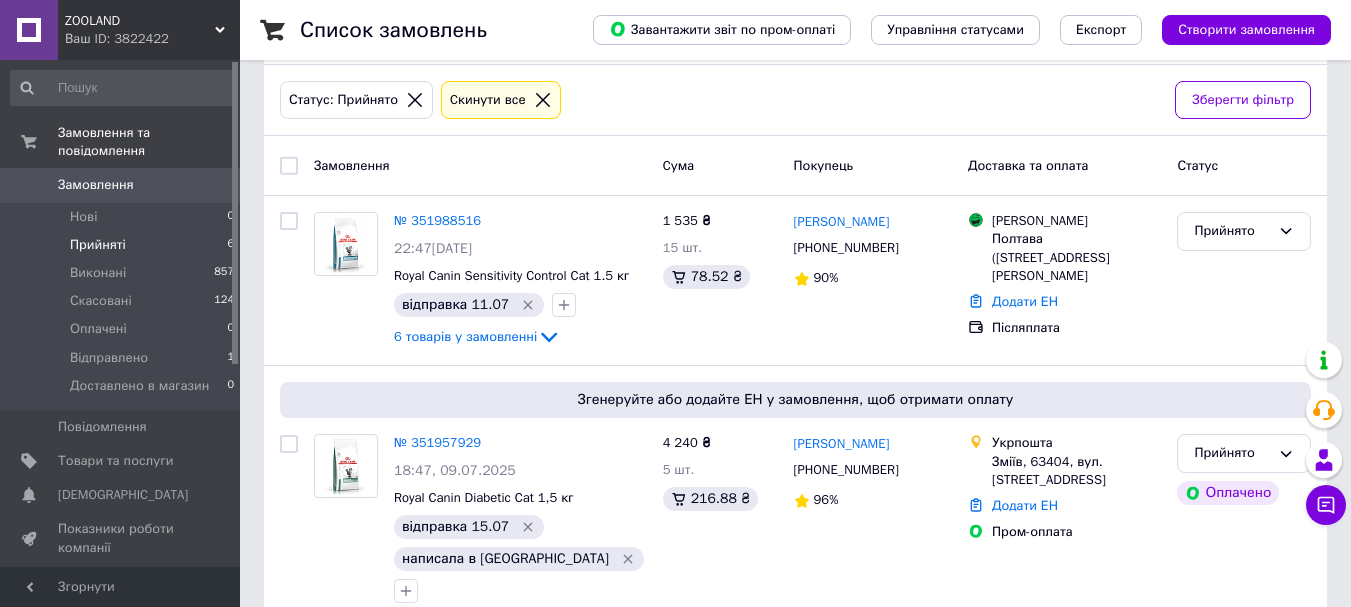 scroll, scrollTop: 56, scrollLeft: 0, axis: vertical 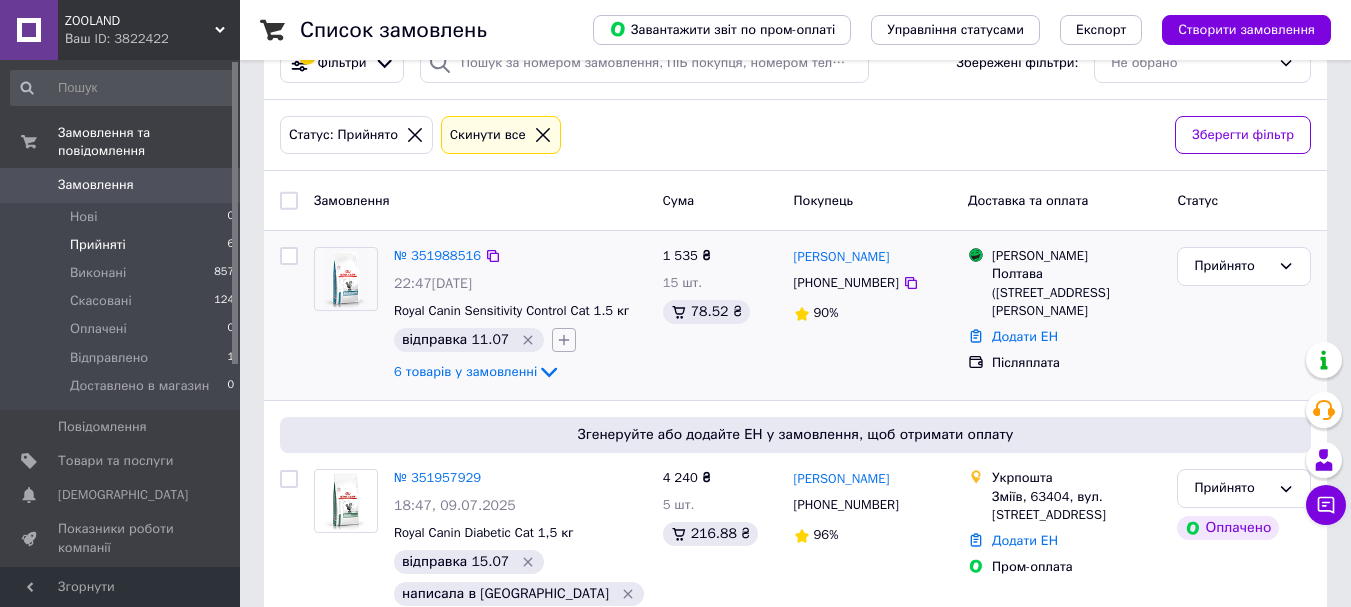 click 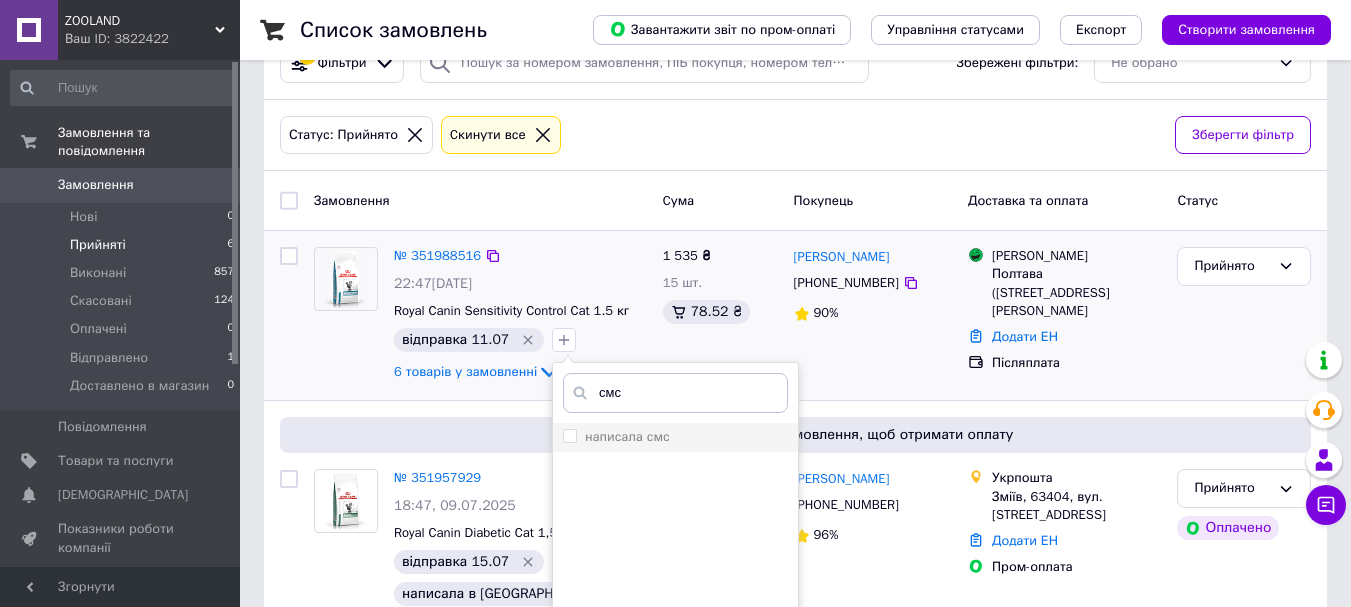 type on "смс" 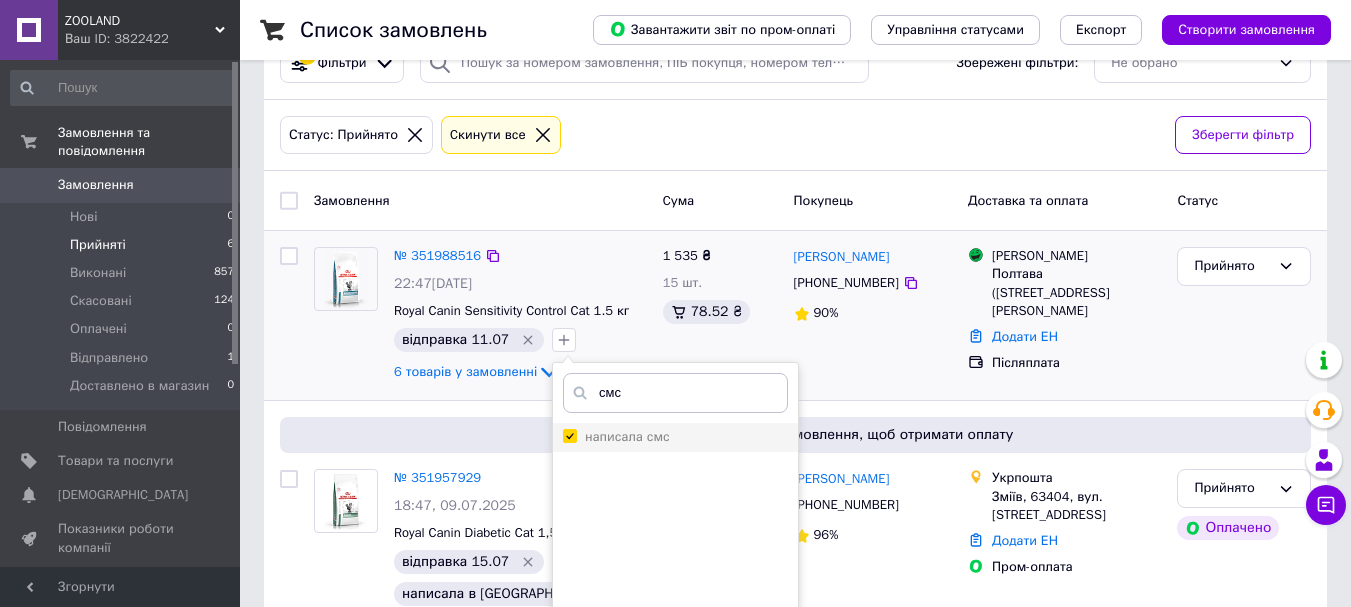 checkbox on "true" 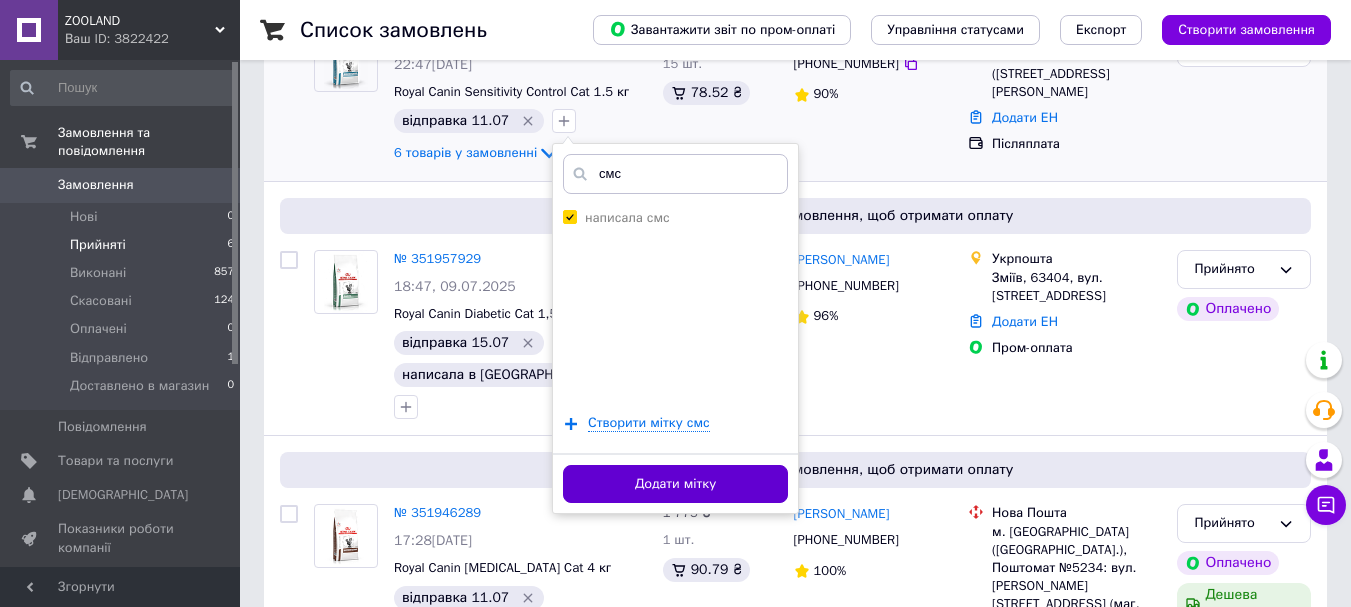 scroll, scrollTop: 356, scrollLeft: 0, axis: vertical 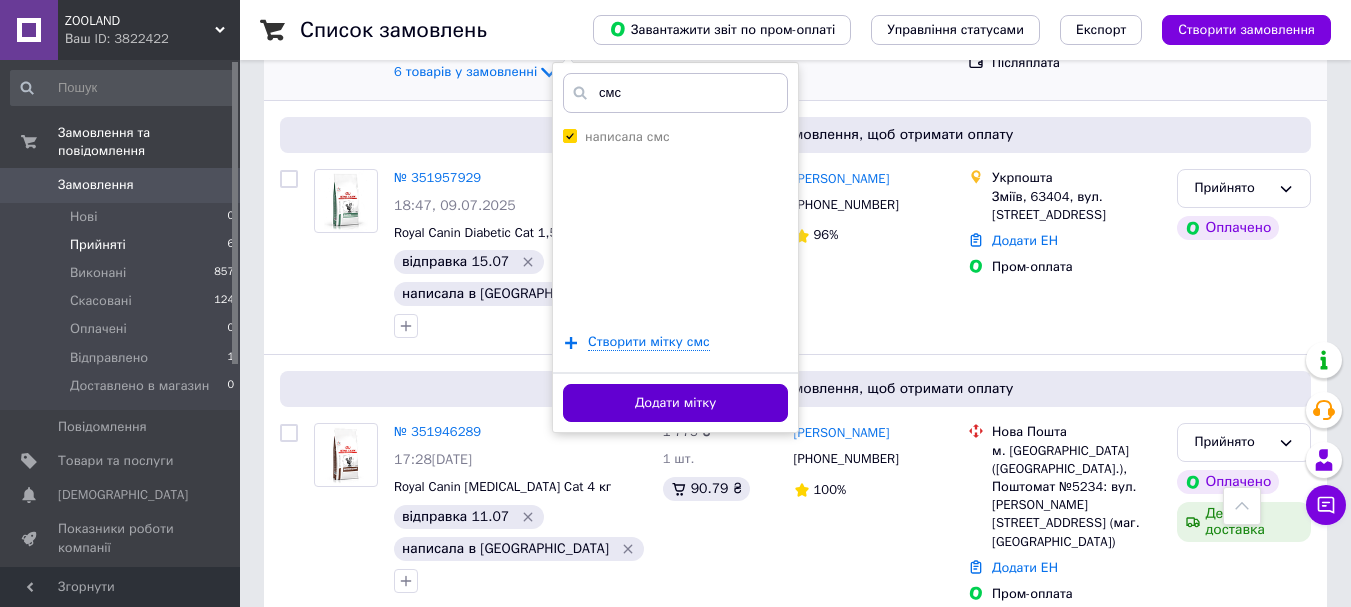 click on "Додати мітку" at bounding box center [675, 403] 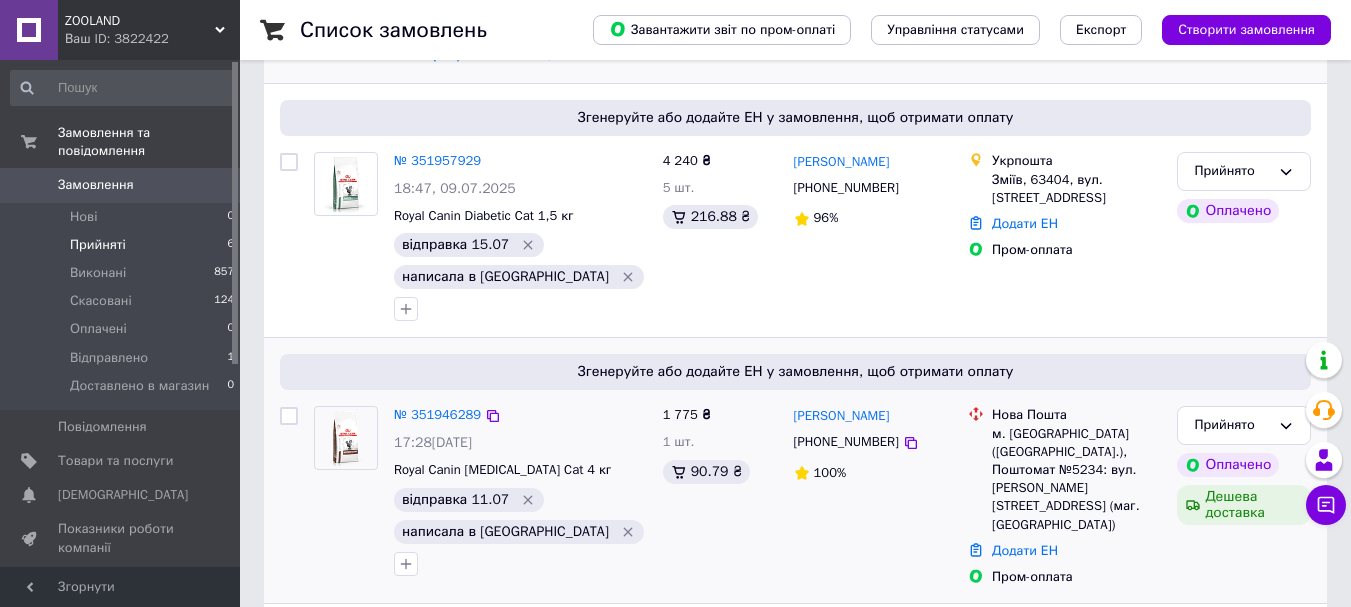 scroll, scrollTop: 456, scrollLeft: 0, axis: vertical 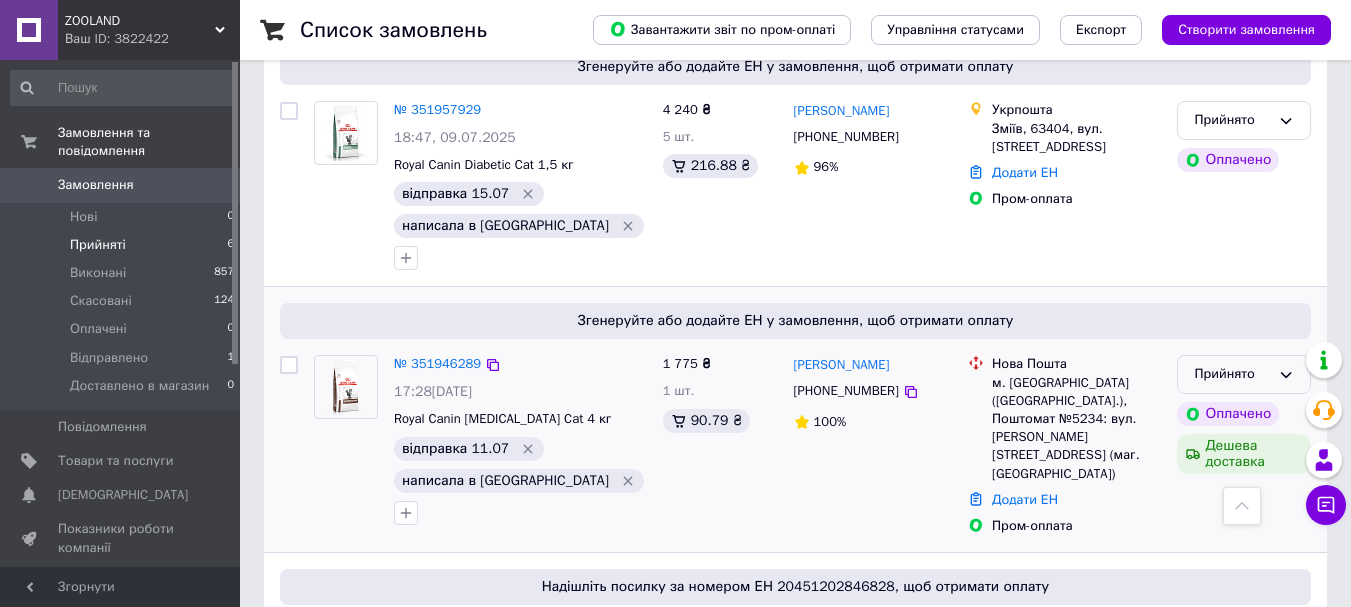 click on "Прийнято" at bounding box center [1232, 374] 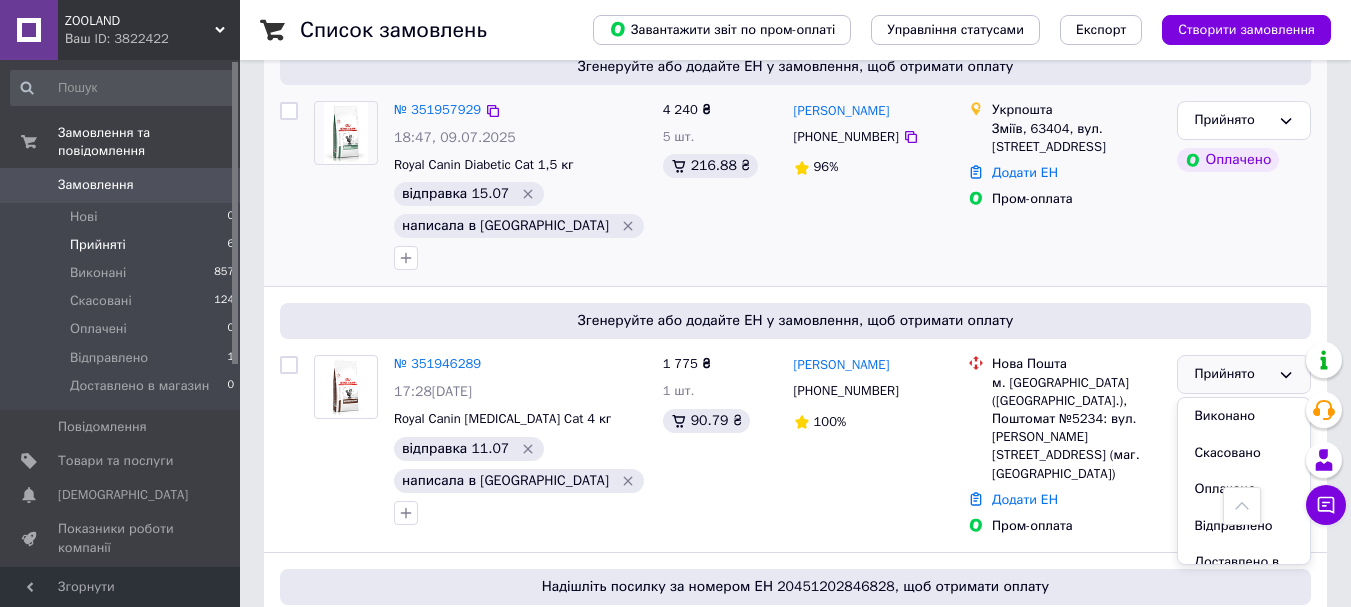 click on "Прийнято Оплачено" at bounding box center [1244, 185] 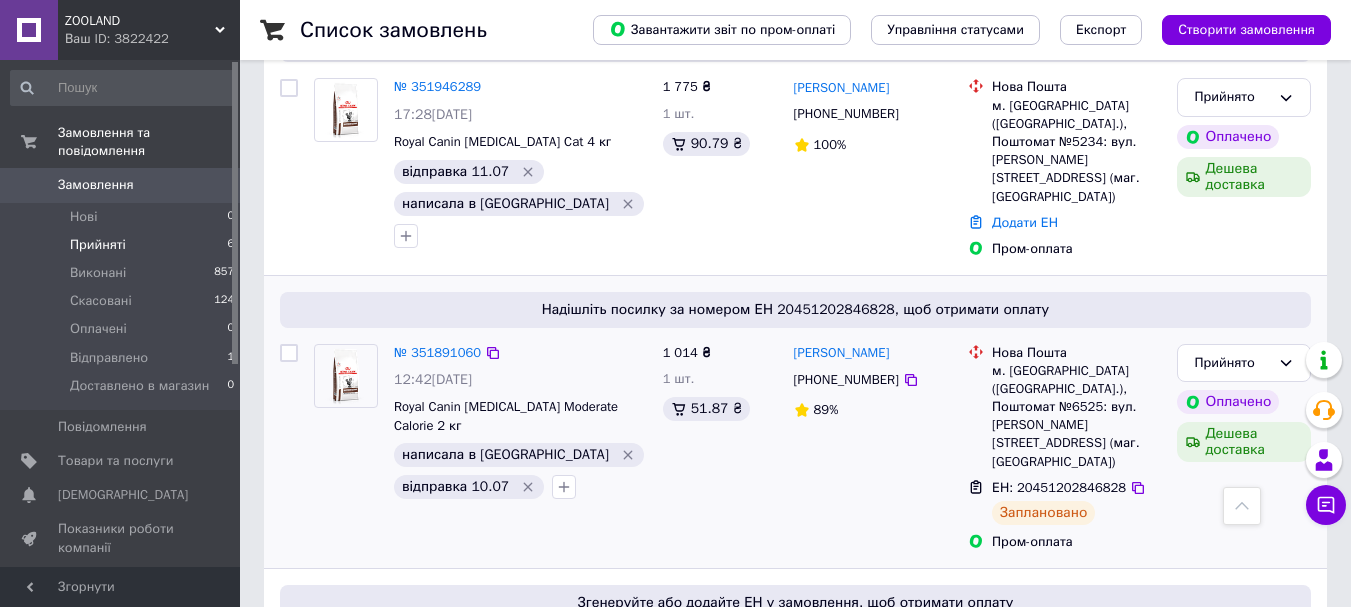 scroll, scrollTop: 756, scrollLeft: 0, axis: vertical 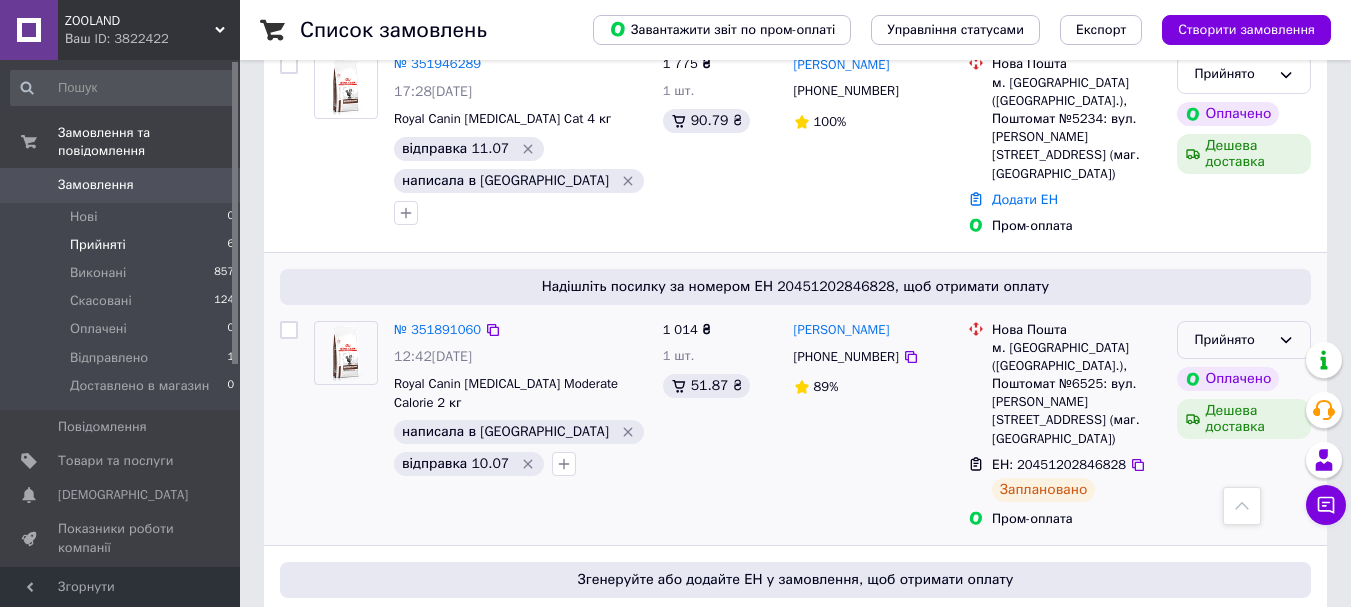 click on "Прийнято" at bounding box center (1232, 340) 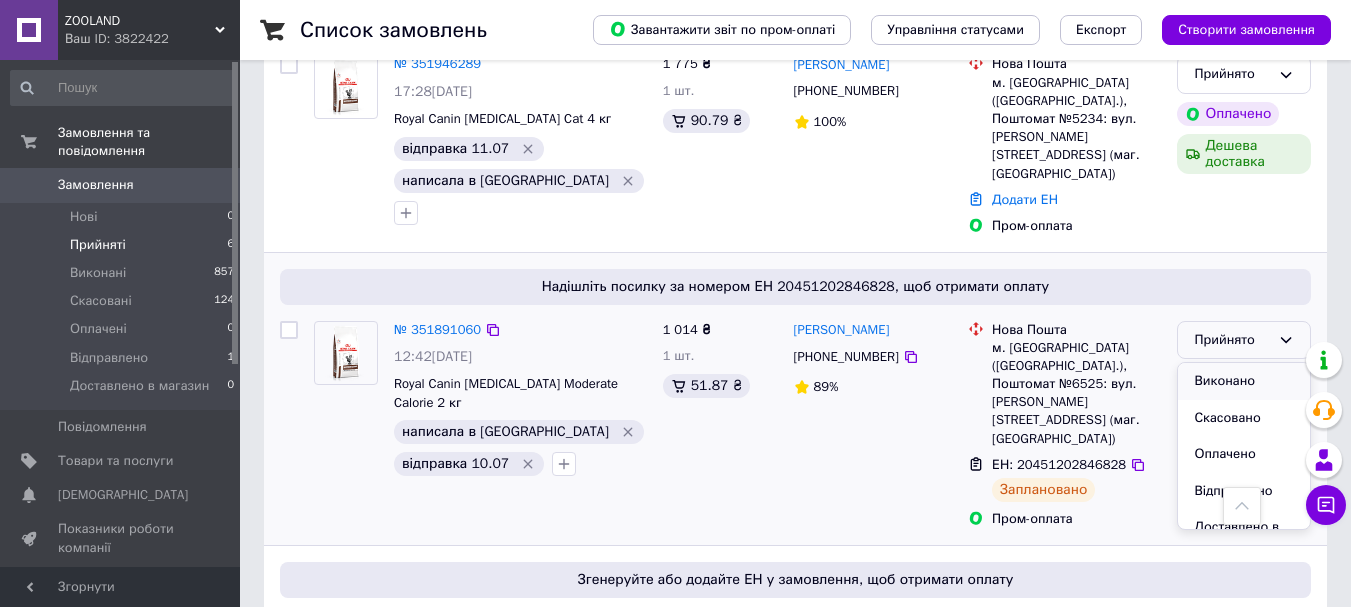 scroll, scrollTop: 37, scrollLeft: 0, axis: vertical 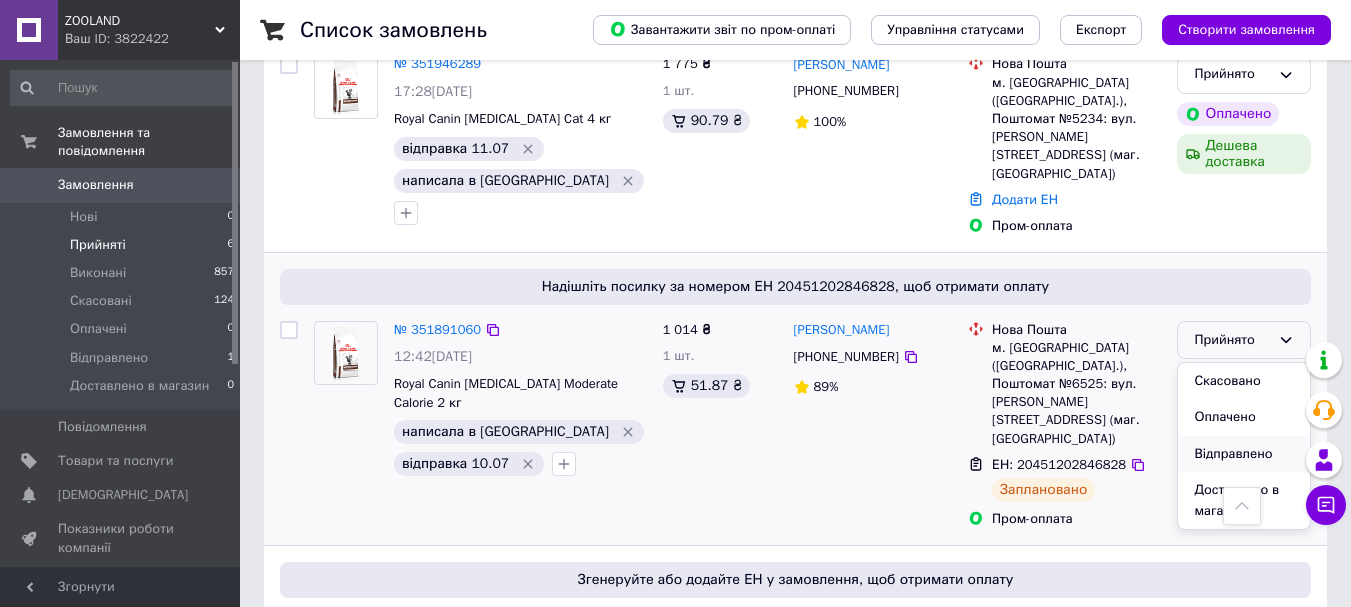 click on "Відправлено" at bounding box center [1244, 454] 